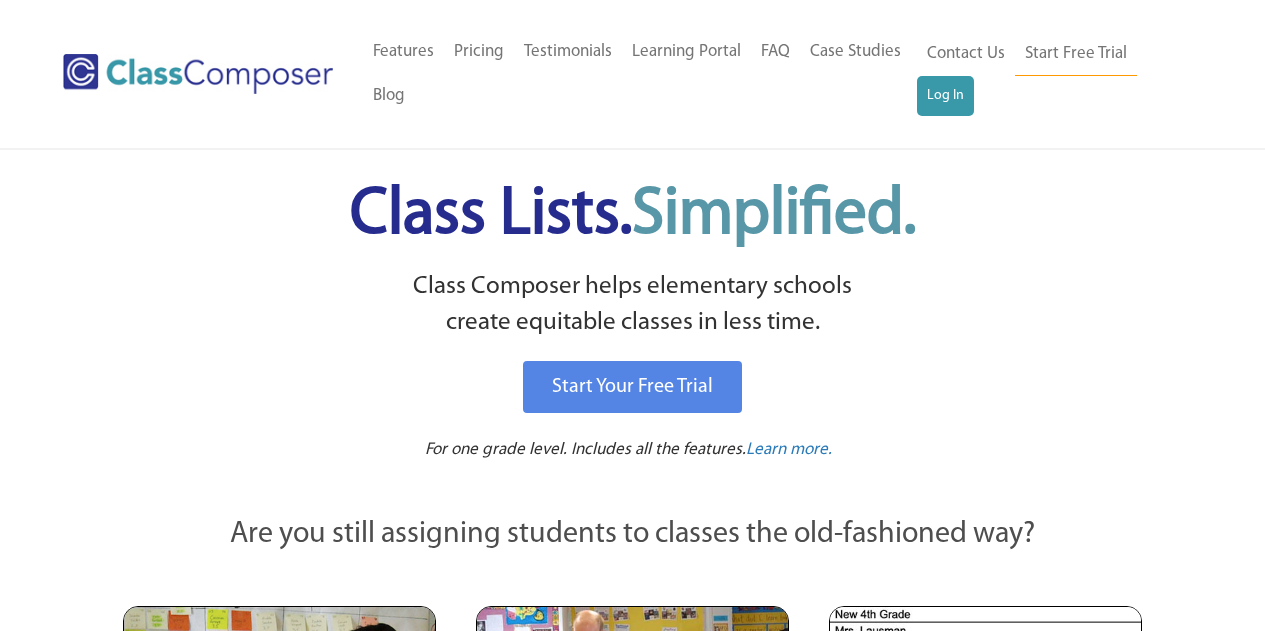 scroll, scrollTop: 0, scrollLeft: 0, axis: both 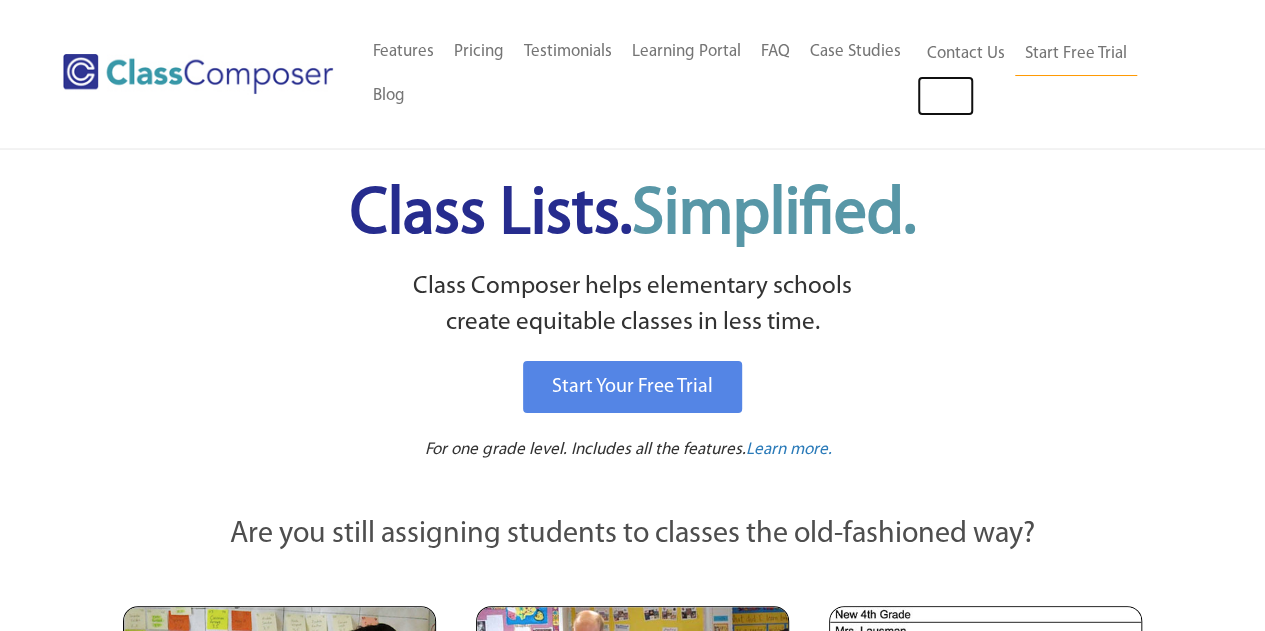 click on "Log In" at bounding box center (945, 96) 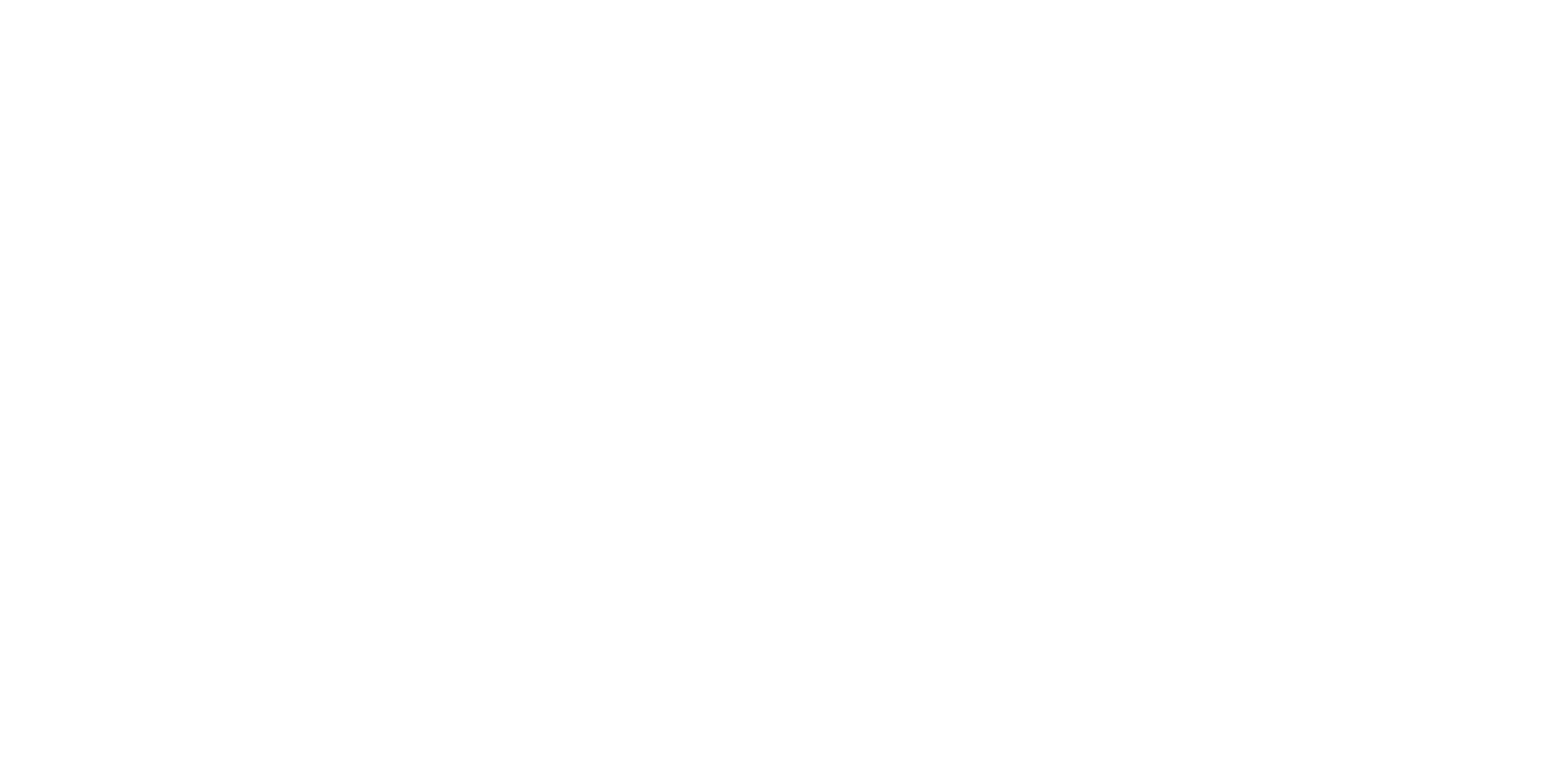 scroll, scrollTop: 0, scrollLeft: 0, axis: both 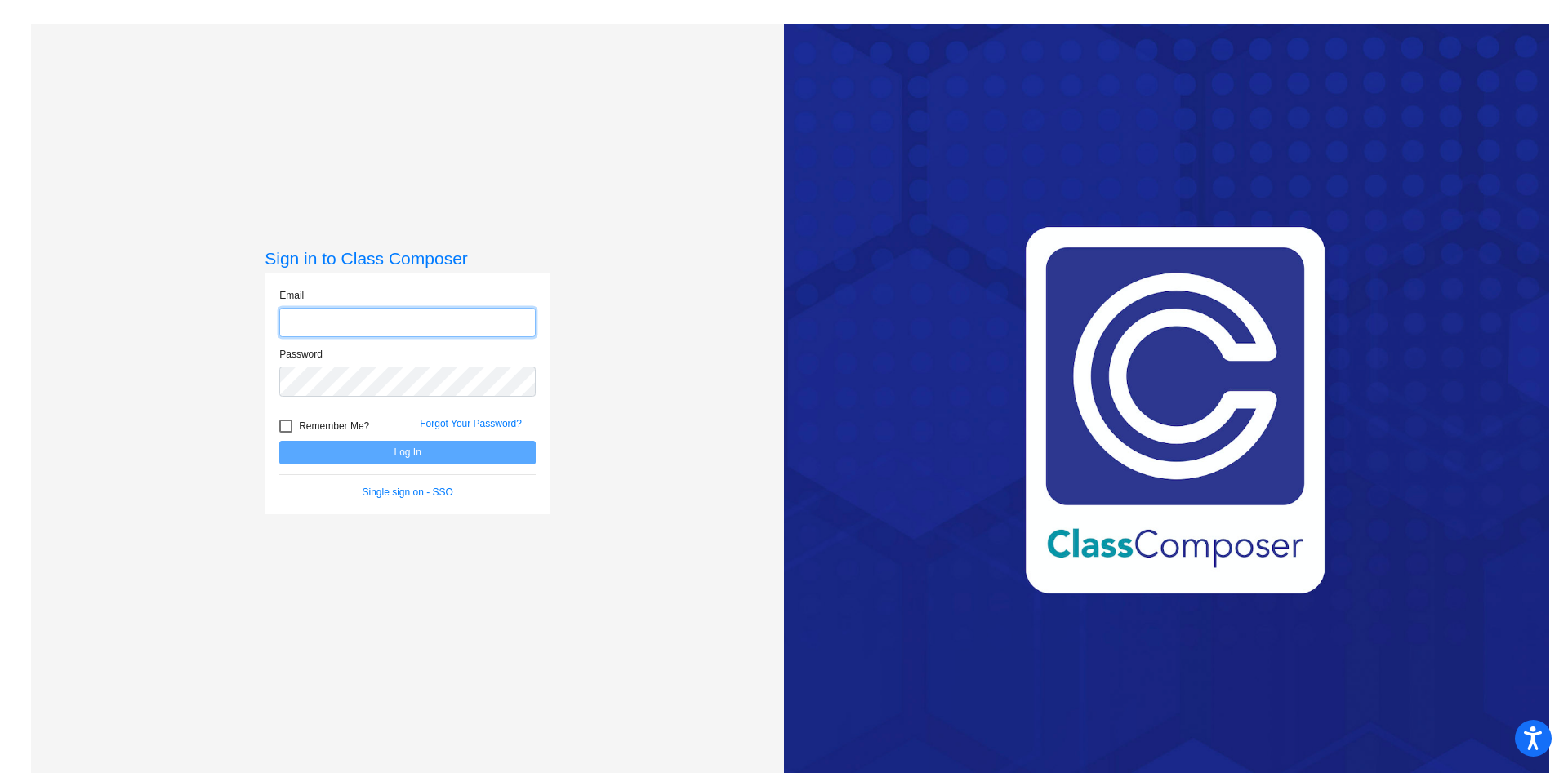 type on "[EMAIL]" 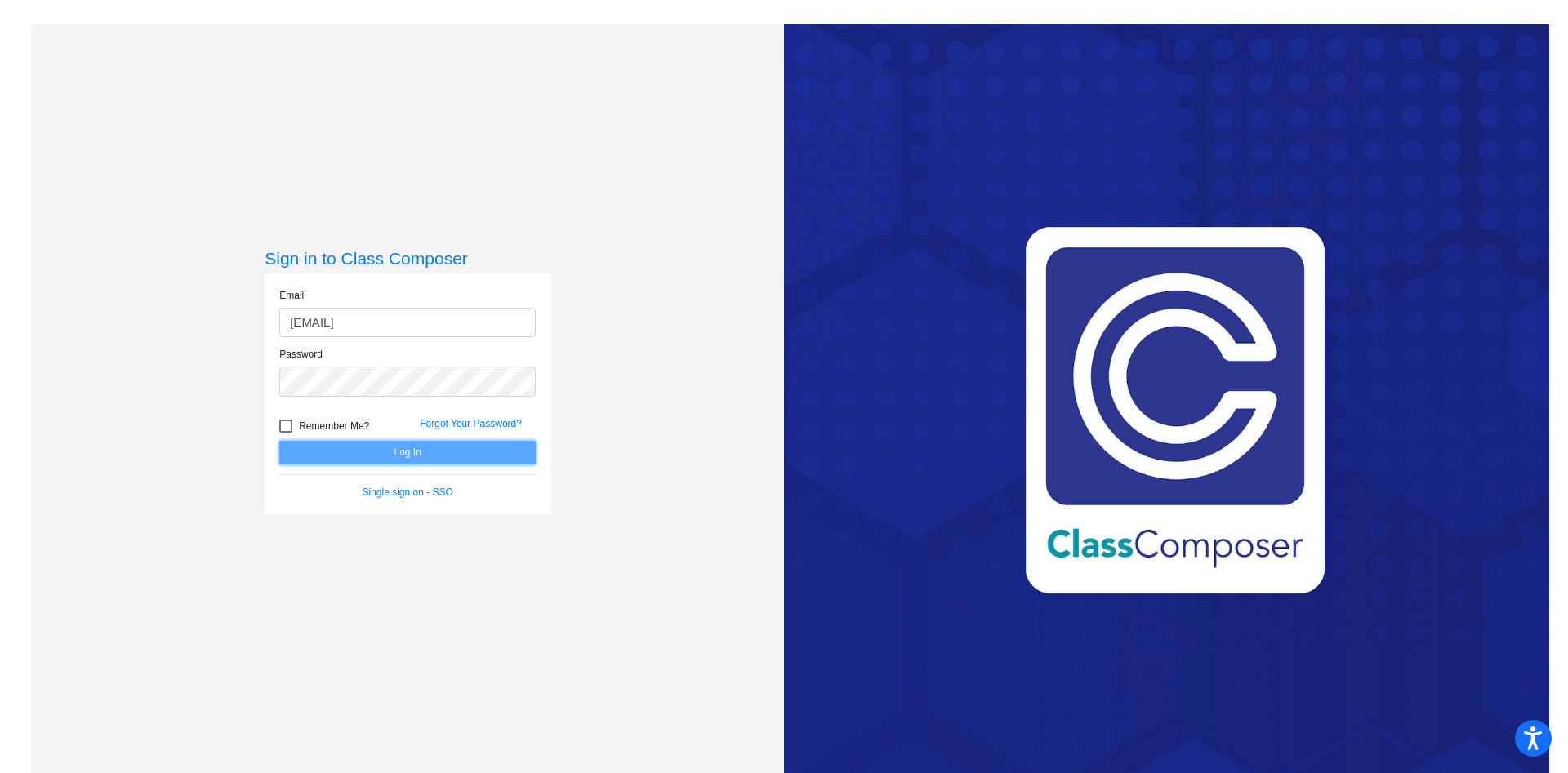 click on "Log In" 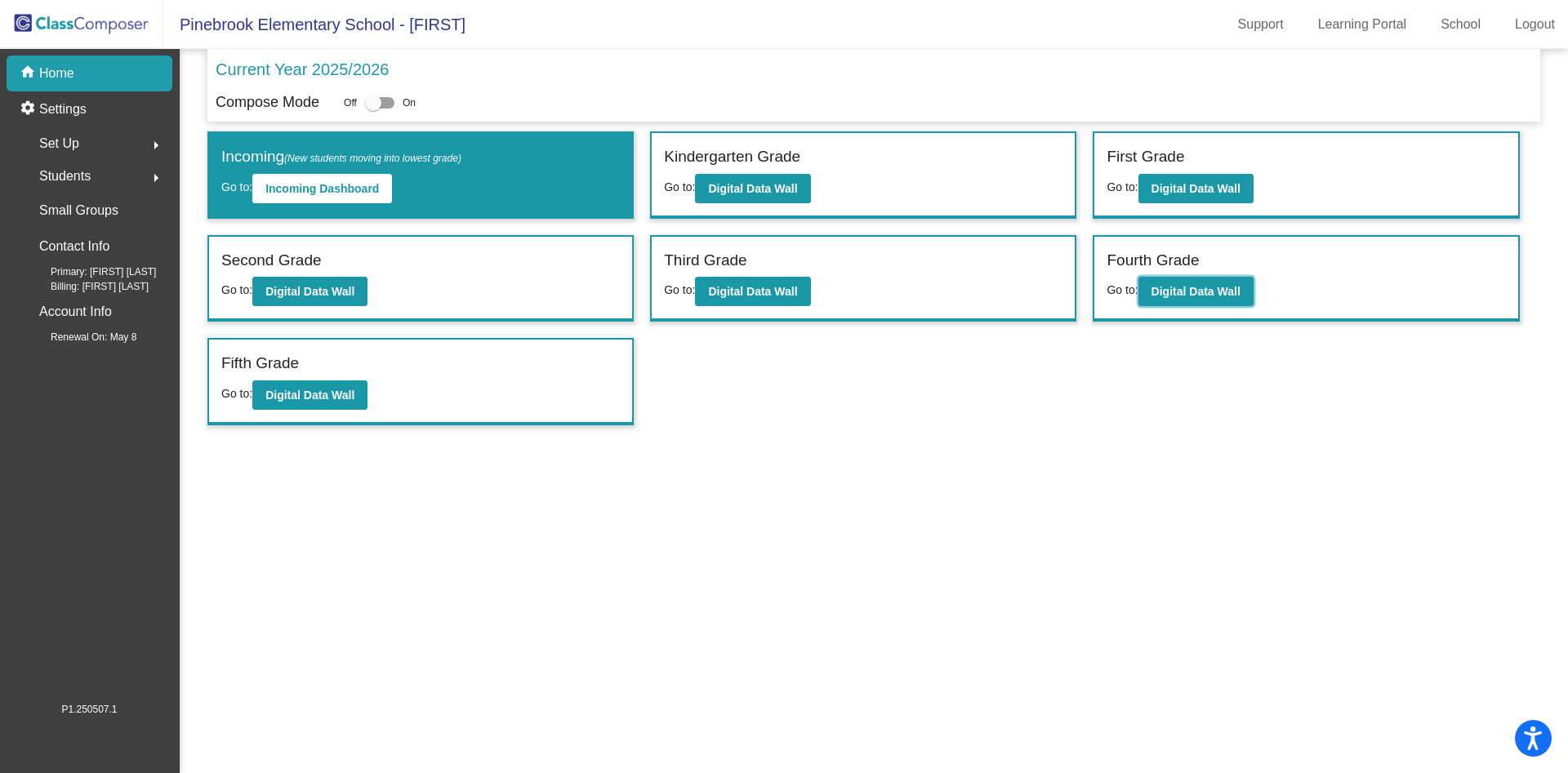 click on "Digital Data Wall" 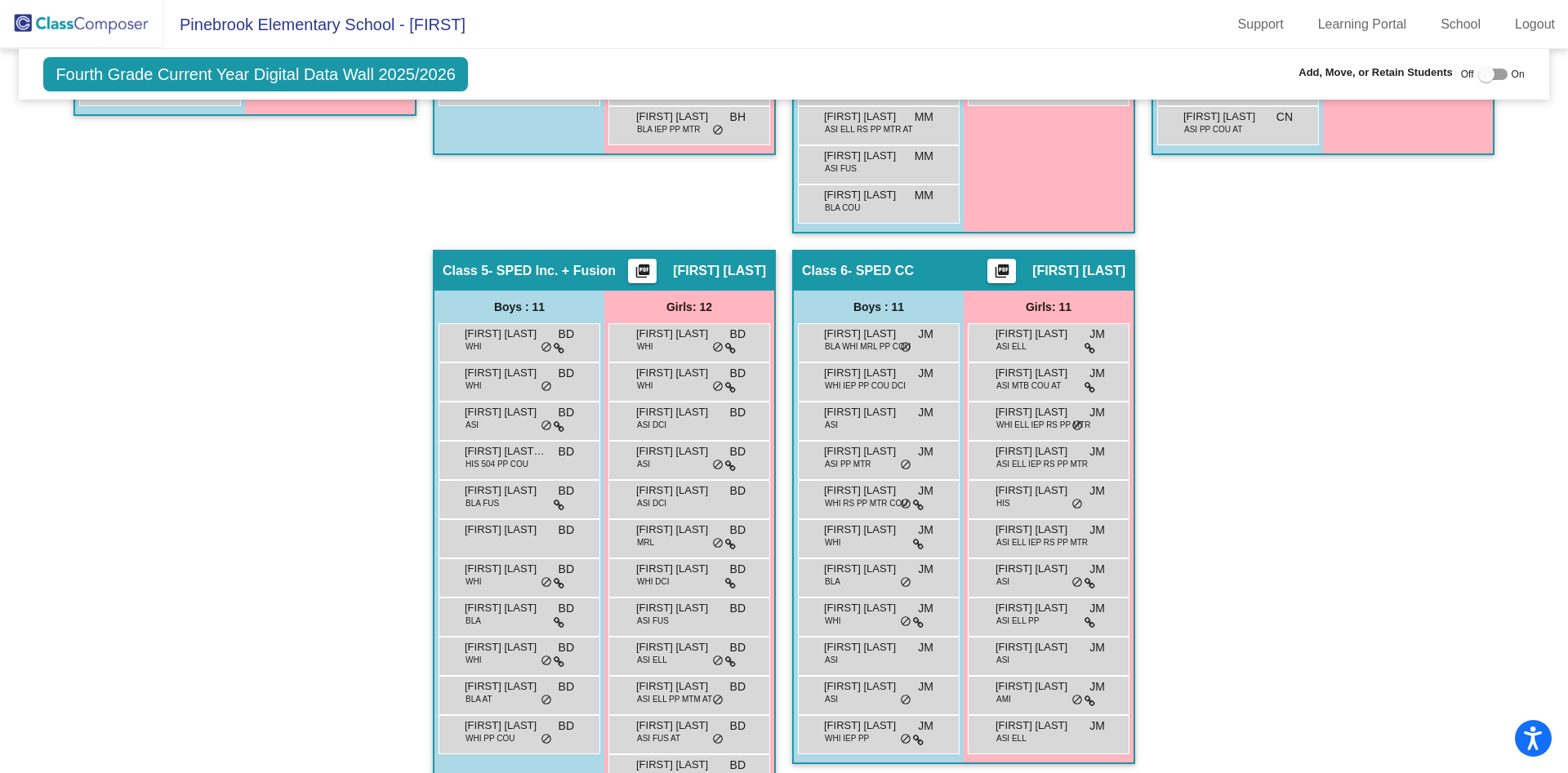 scroll, scrollTop: 873, scrollLeft: 0, axis: vertical 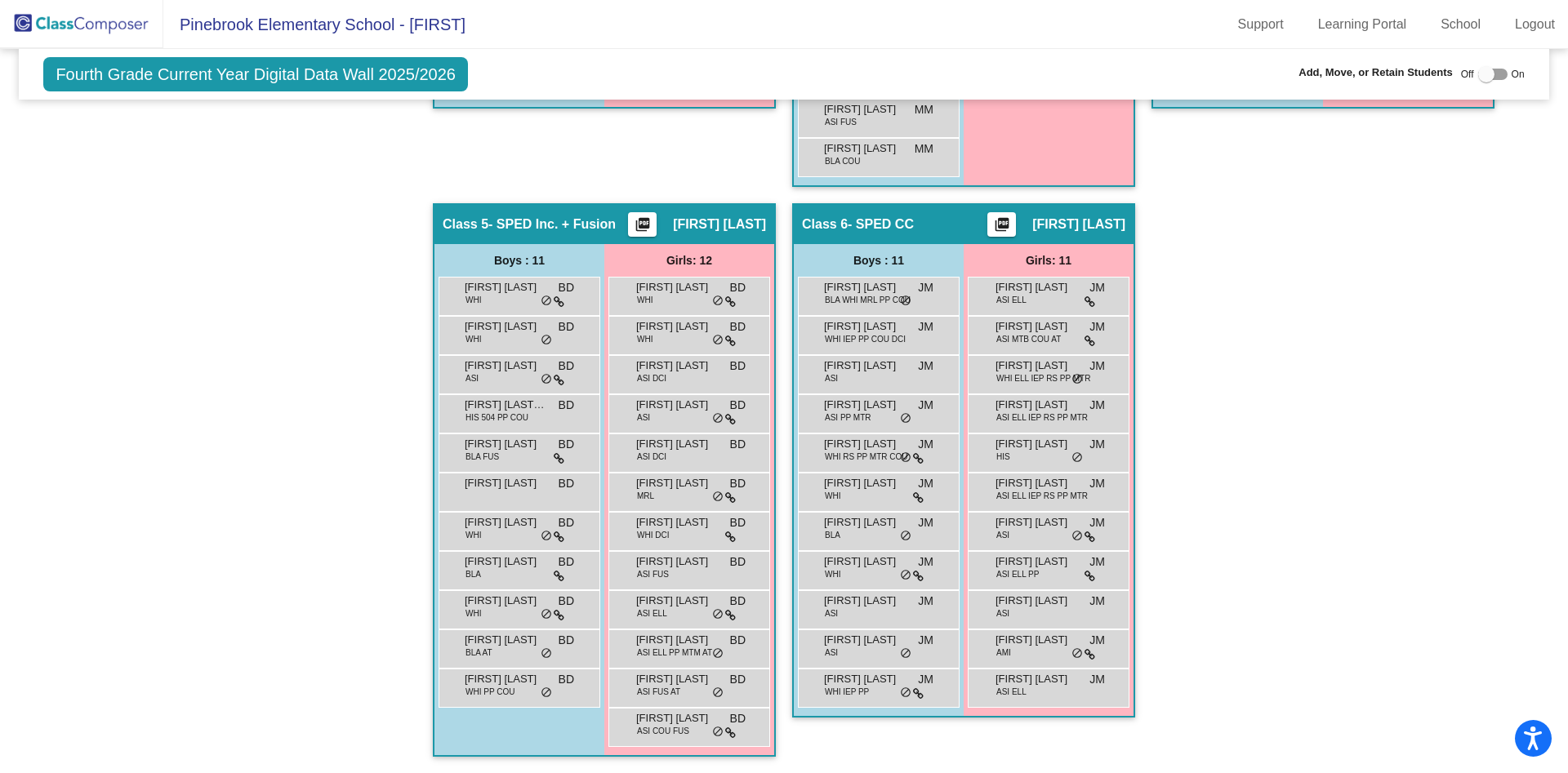 click on "Hallway   - Hallway Class  picture_as_pdf  Add Student  First Name Last Name Student Id  (Recommended)   Boy   Girl   Non Binary Add Close  Boys : 17  [FIRST] [LAST] FUS WHI MCP QWM HL2 lock do_not_disturb_alt [FIRST] [LAST] ASI FUS LCP QWL DL lock do_not_disturb_alt [FIRST] [LAST] PP WHI IEP LCP QWL DL lock do_not_disturb_alt [FIRST] [LAST] WHI PPI MCP QWM DL lock do_not_disturb_alt [FIRST] [LAST] ASI HCP QWH HL3 lock do_not_disturb_alt [FIRST] [LAST] MRL HCP COU lock do_not_disturb_alt [FIRST] [LAST] ASI HCP QWH HL3 lock do_not_disturb_alt [FIRST] [LAST] lock do_not_disturb_alt [FIRST] [LAST] WHI HCP QWH HL3 lock do_not_disturb_alt [FIRST] [LAST] ASI MCP QWM DL lock do_not_disturb_alt [FIRST] [LAST] BLA ELL LCP HL3 lock do_not_disturb_alt [FIRST] [LAST] ASI MRL WHI HCP QWM HL3 lock do_not_disturb_alt [FIRST] [LAST] IEP FUS lock do_not_disturb_alt [FIRST] [LAST] IPS WHI LCP QWM HL3 lock do_not_disturb_alt [FIRST] [LAST] BLA ELL MCP QWM HL3 lock do_not_disturb_alt [FIRST] [LAST] lock do_not_disturb_alt [FIRST] [LAST] ASI MCP QWM DL" 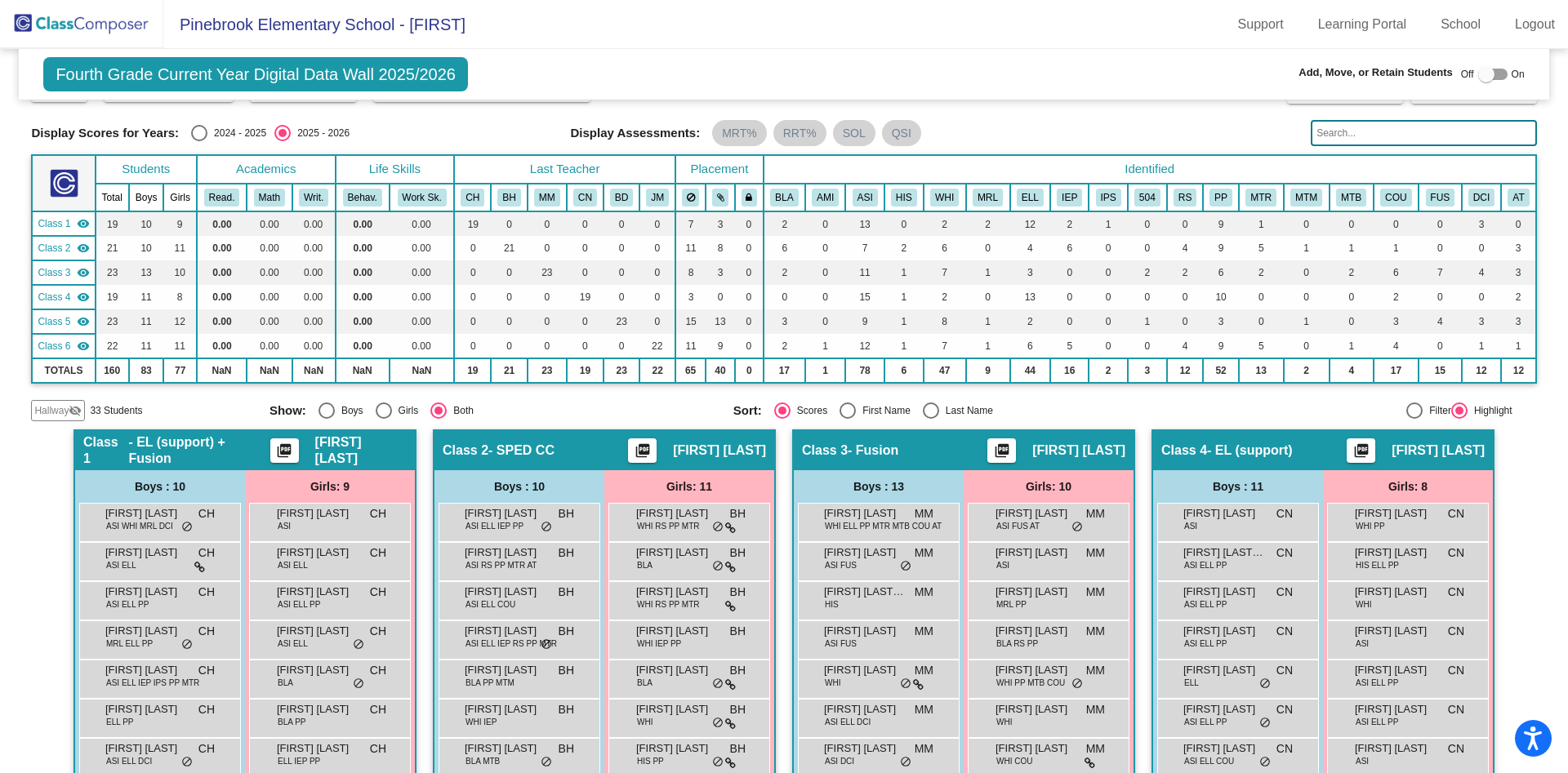 scroll, scrollTop: 0, scrollLeft: 0, axis: both 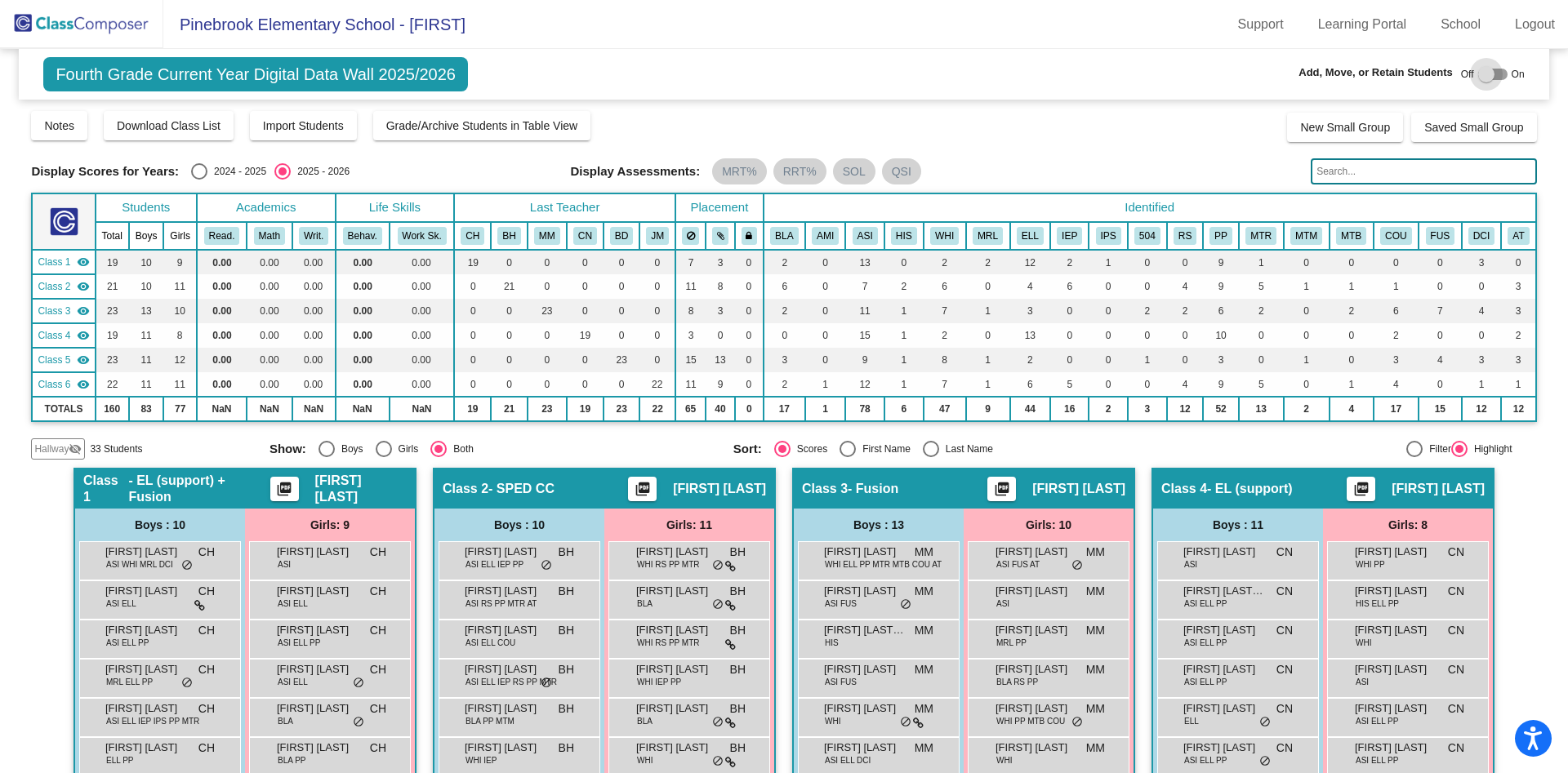 click at bounding box center (1493, 74) 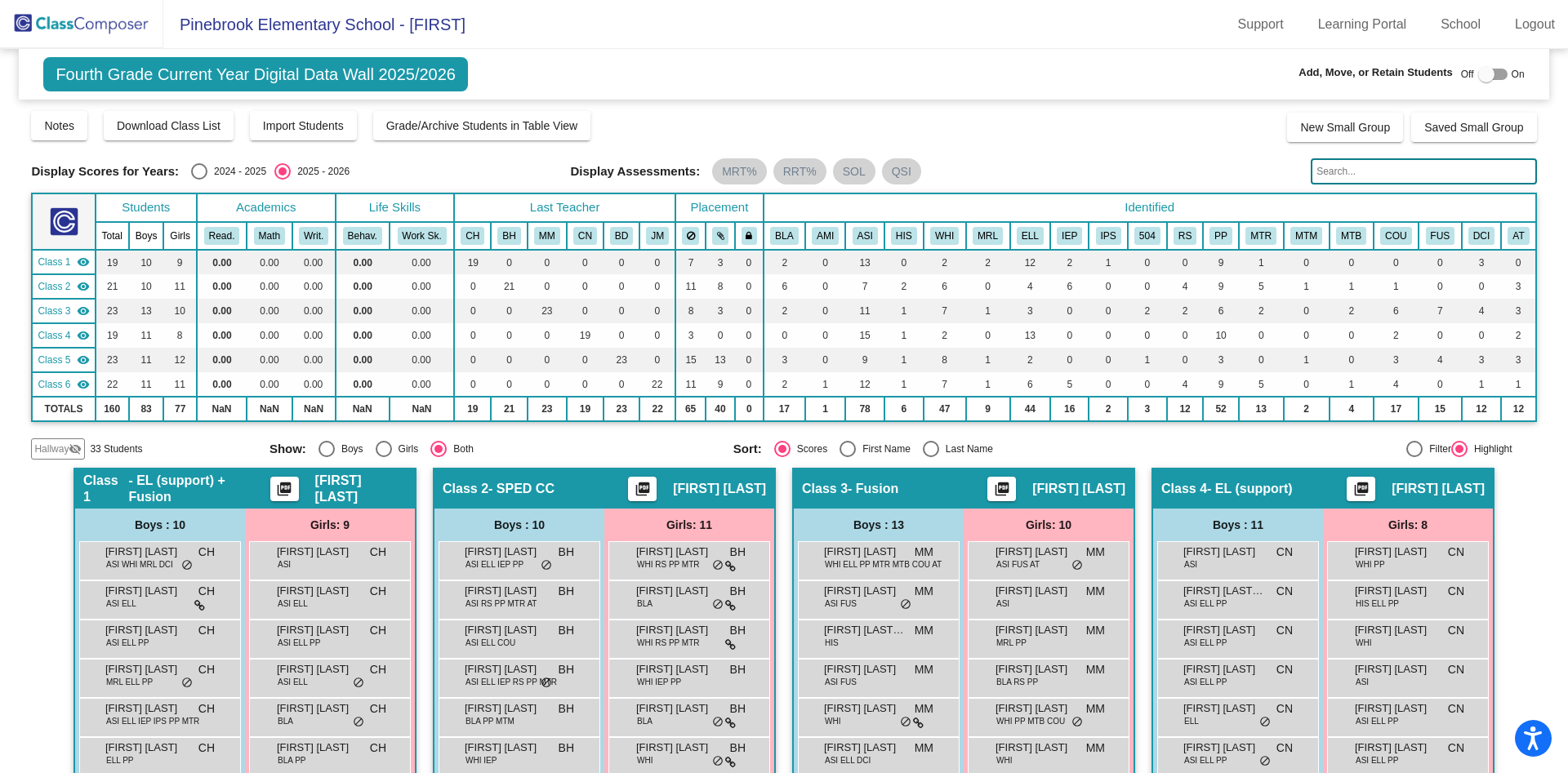 checkbox on "true" 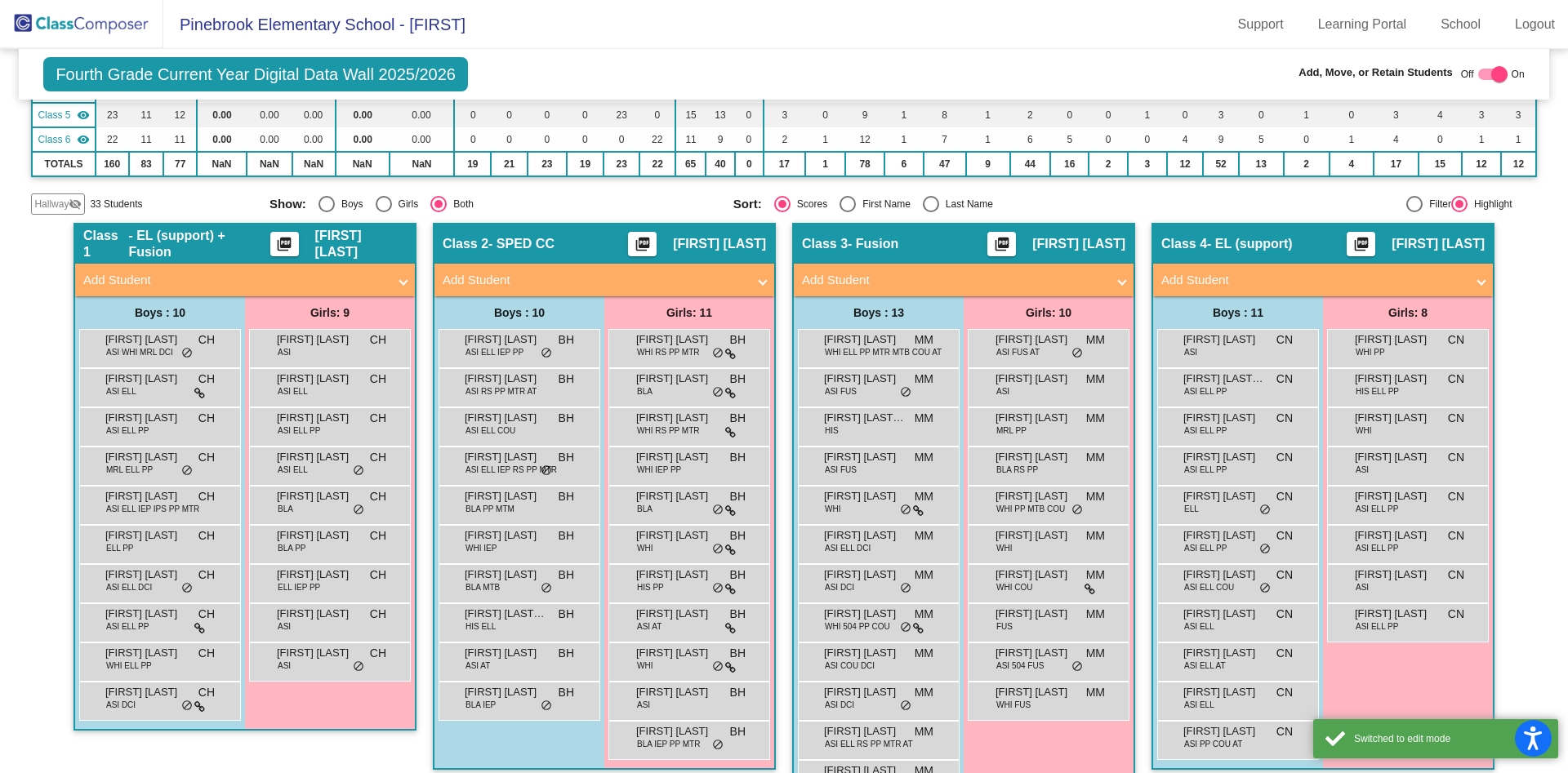 scroll, scrollTop: 271, scrollLeft: 0, axis: vertical 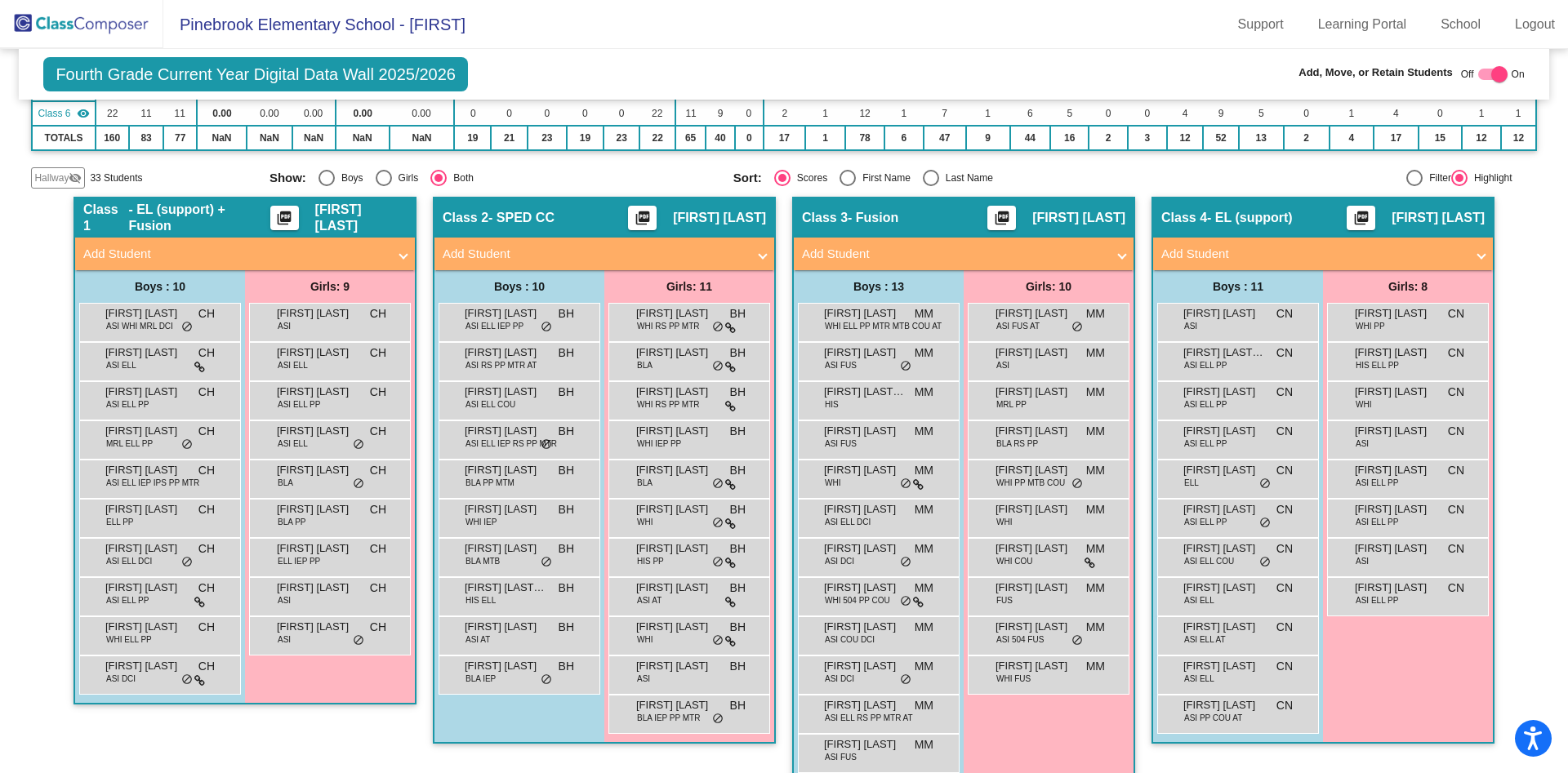 click on "[FIRST] [LAST]" at bounding box center [1396, 313] 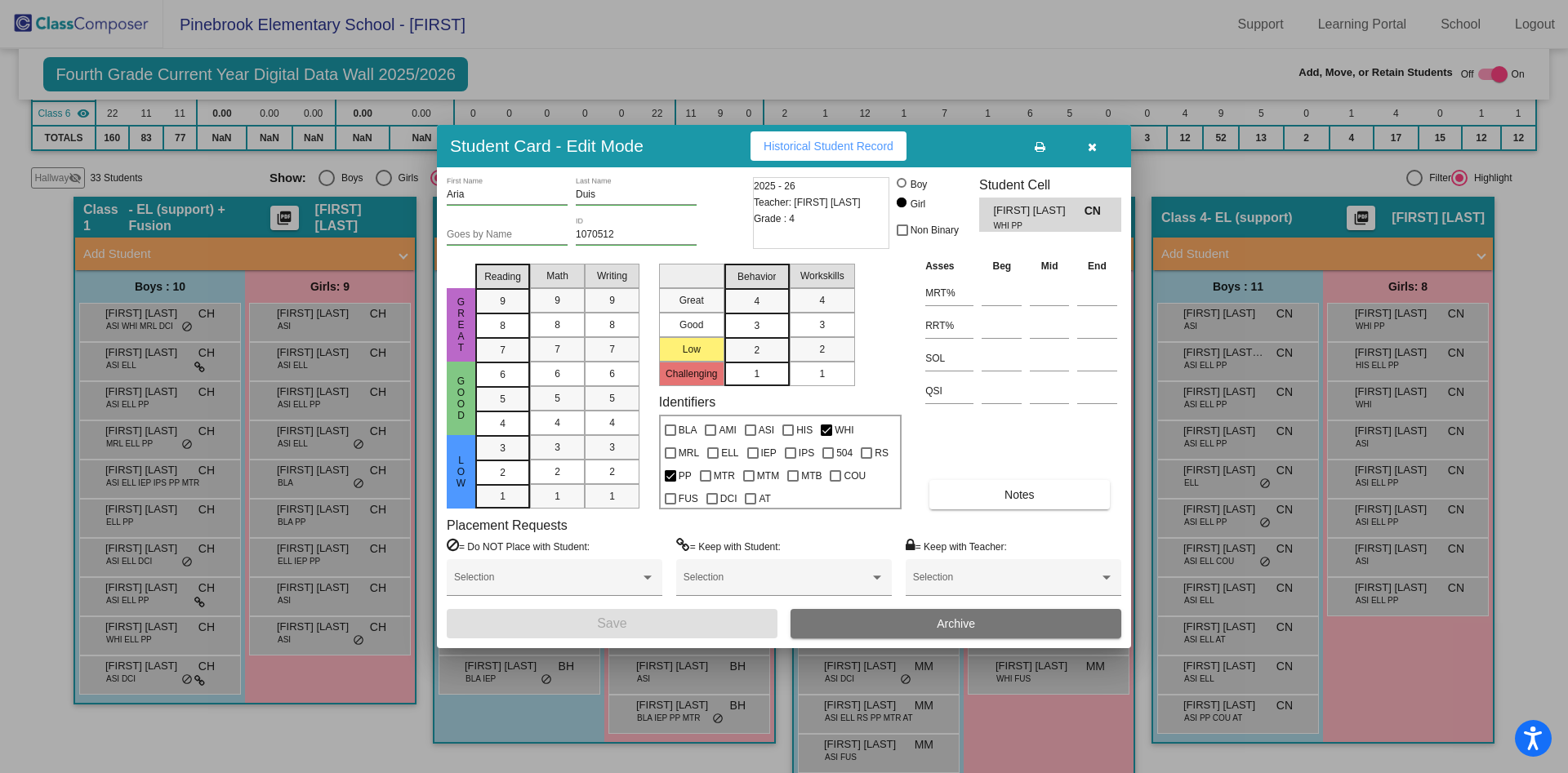 click at bounding box center (1092, 146) 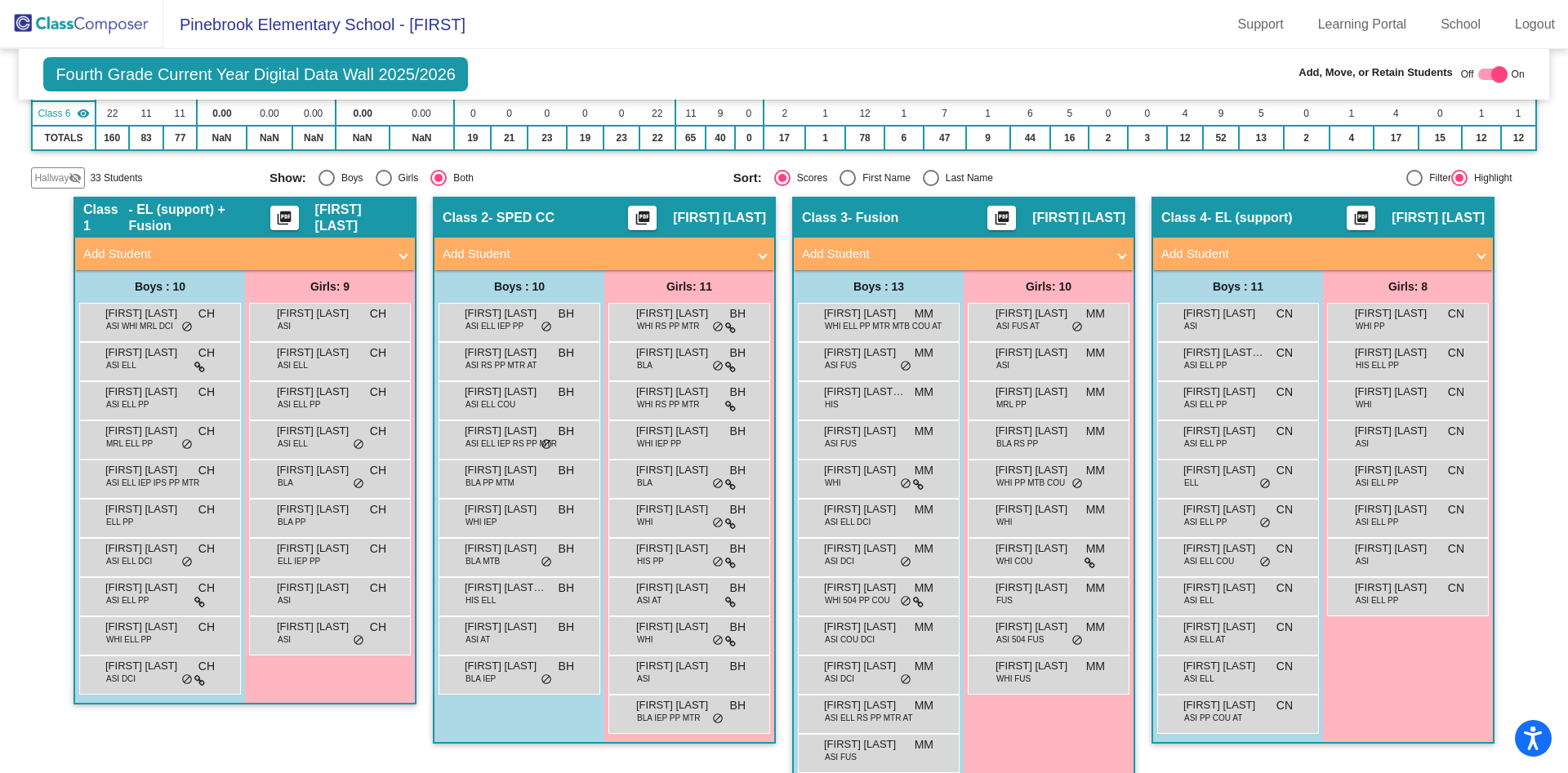 scroll, scrollTop: 0, scrollLeft: 0, axis: both 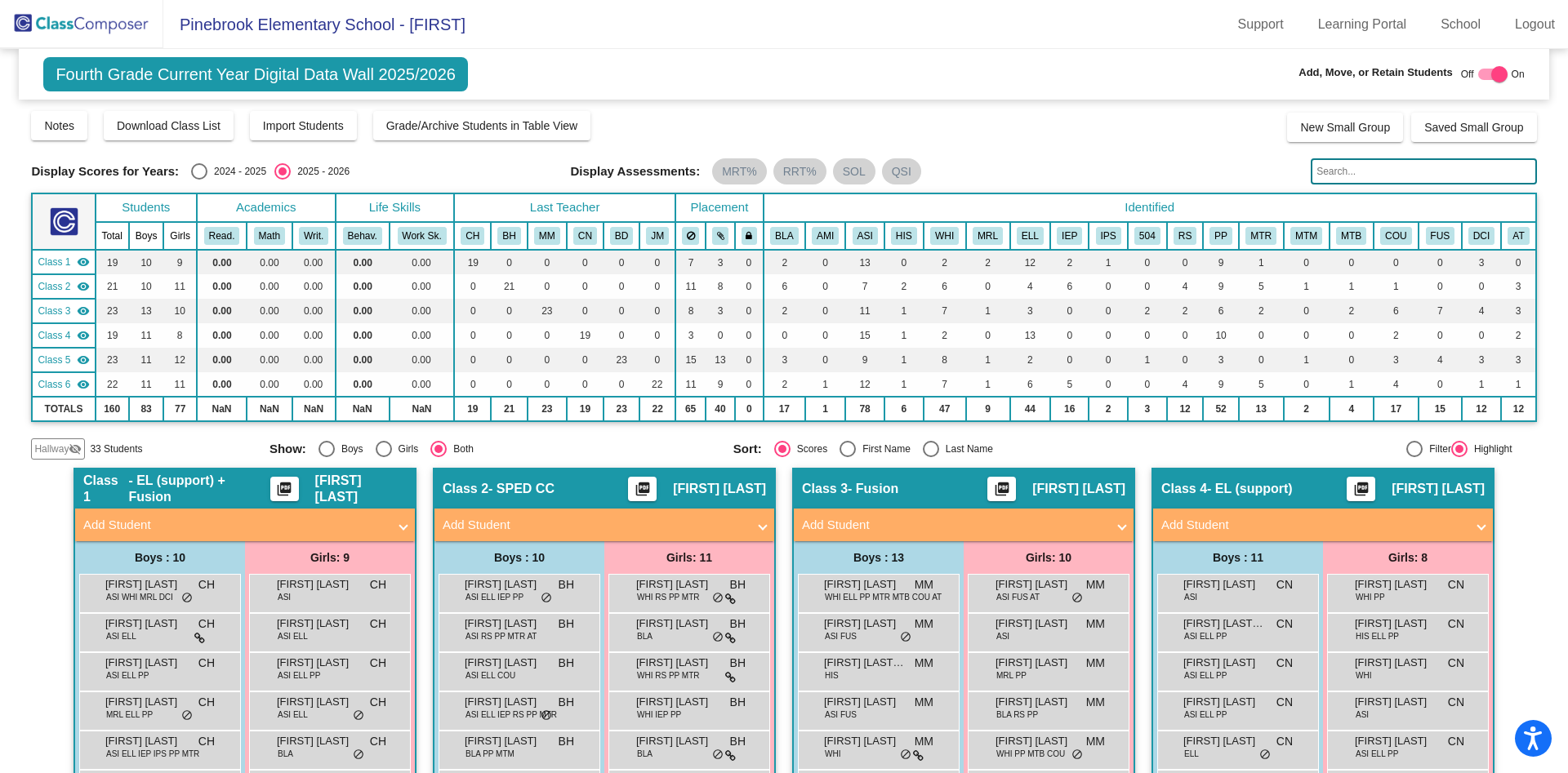 click at bounding box center [199, 171] 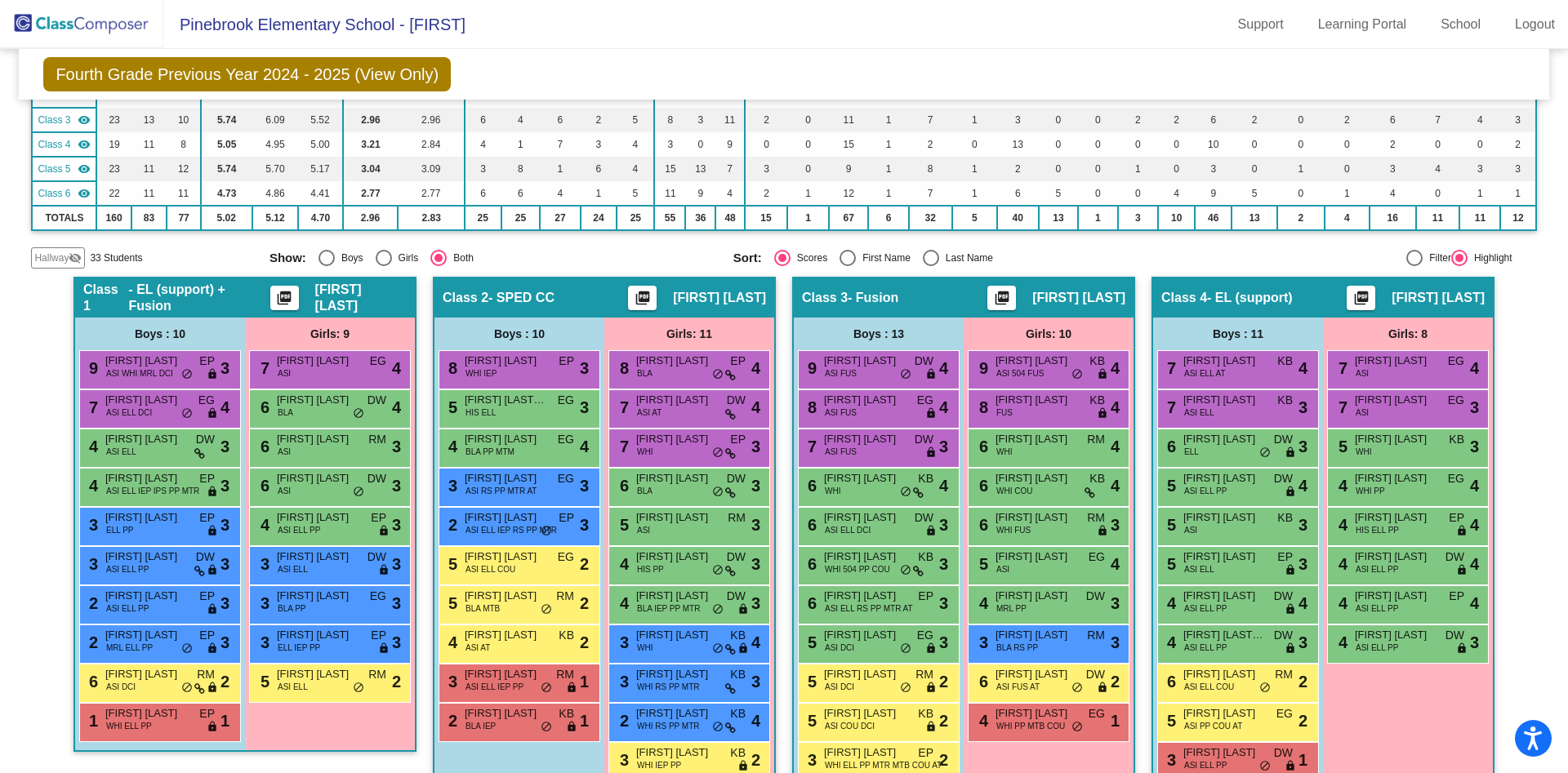 scroll, scrollTop: 190, scrollLeft: 0, axis: vertical 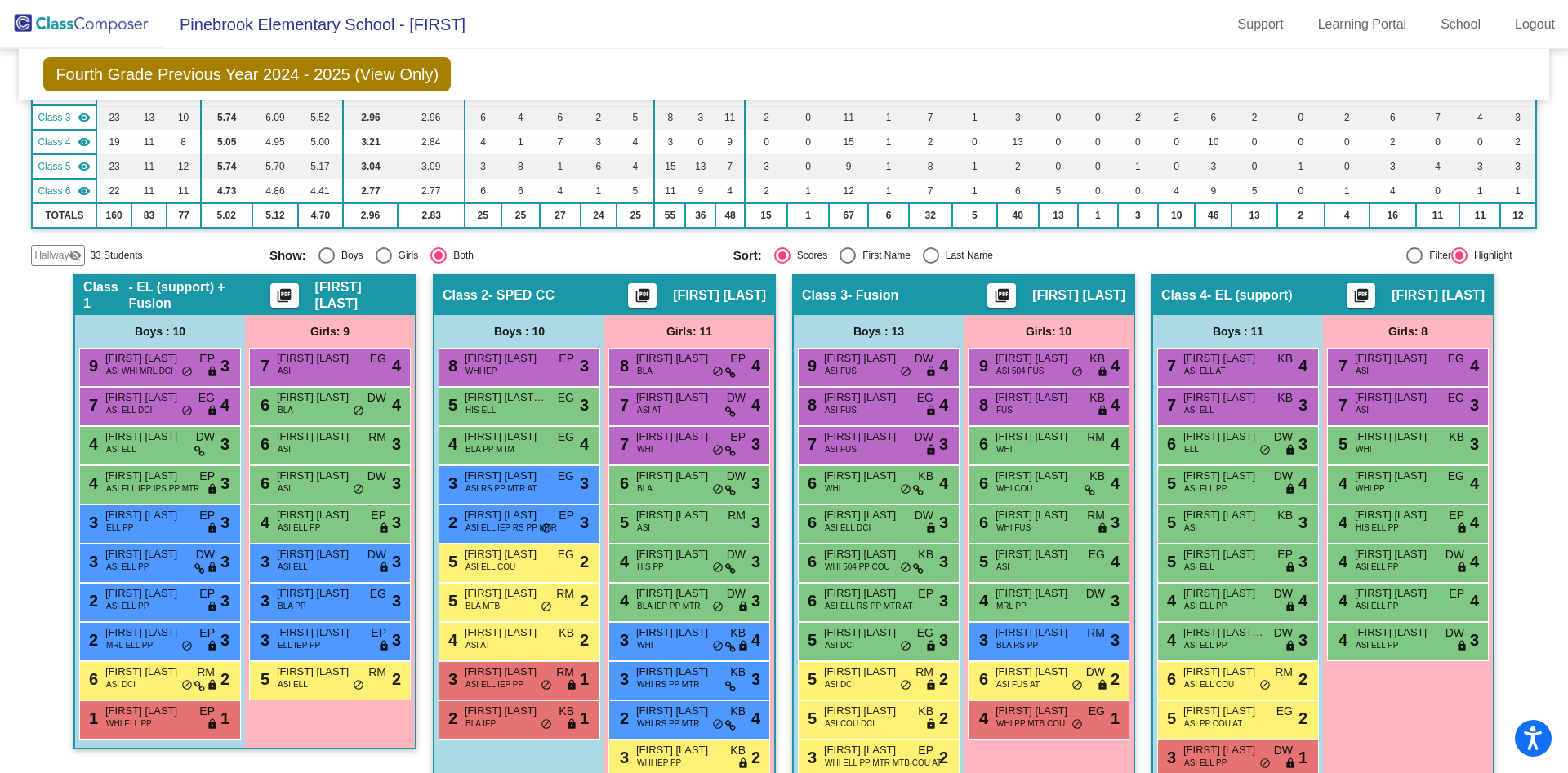 click on "5 [FIRST] [LAST] WHI KB lock do_not_disturb_alt 3" at bounding box center [1407, 443] 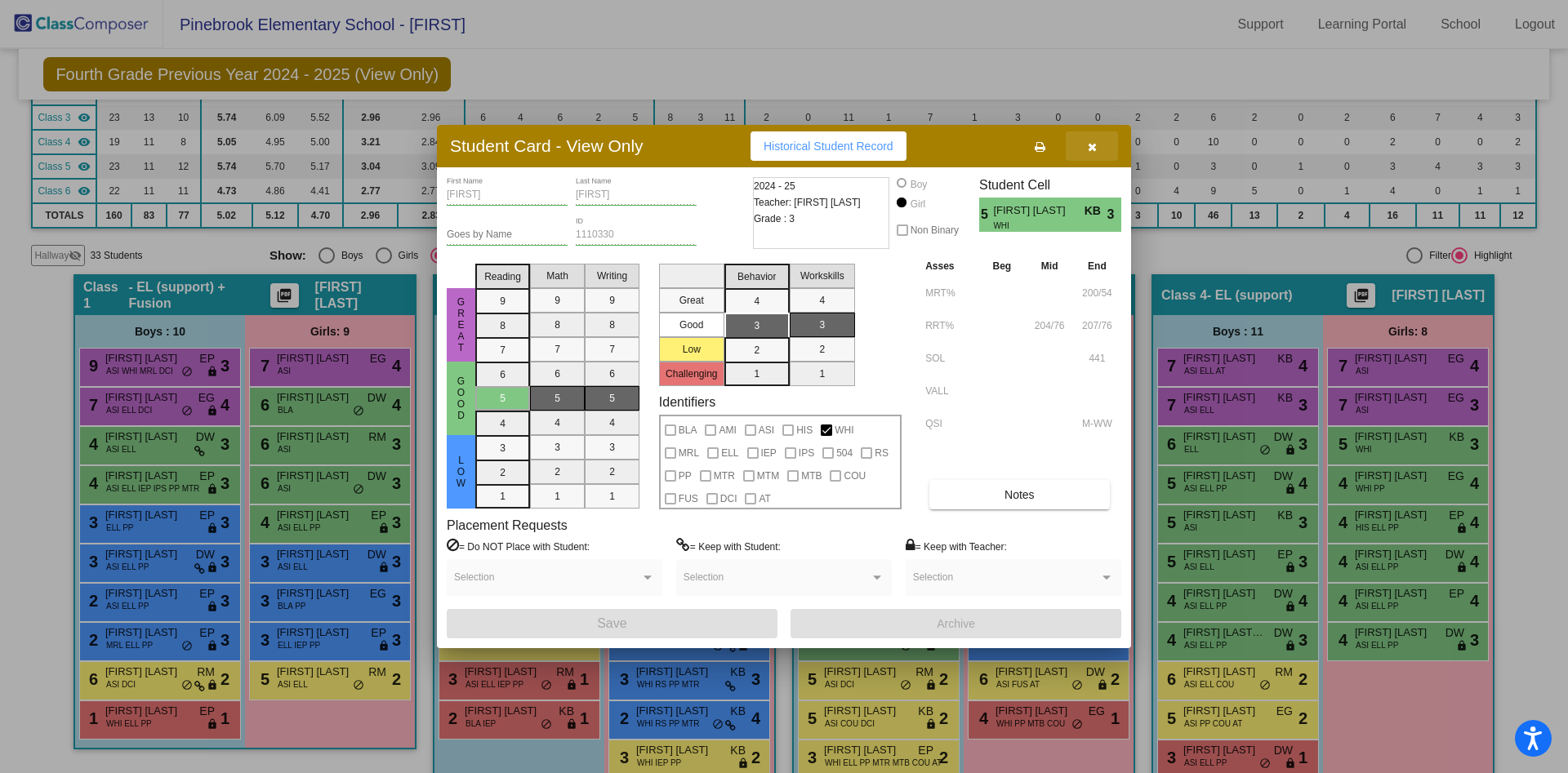 click at bounding box center [1092, 147] 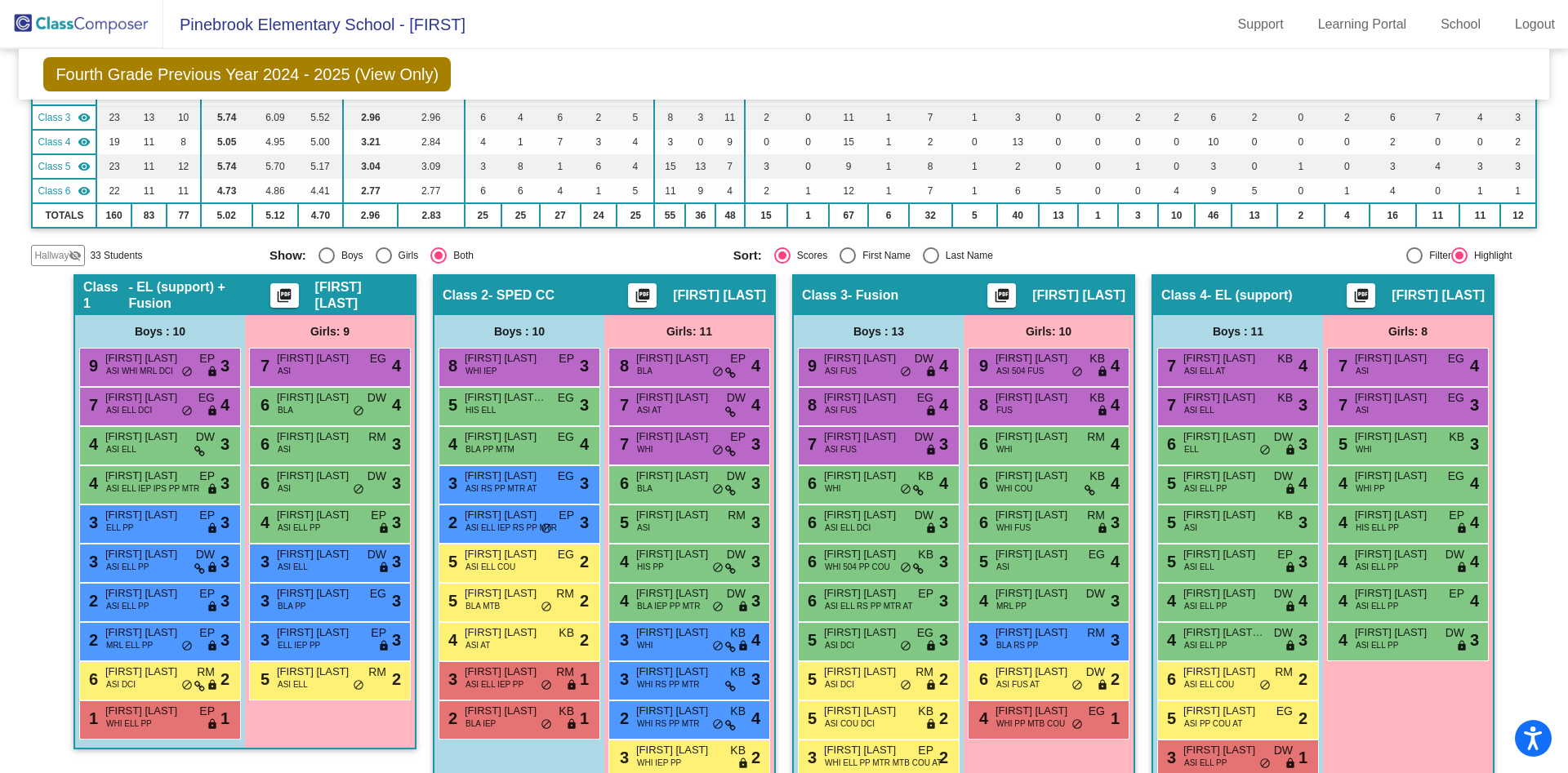 click on "7 [LAST] ASI EG lock do_not_disturb_alt 4" at bounding box center [1407, 365] 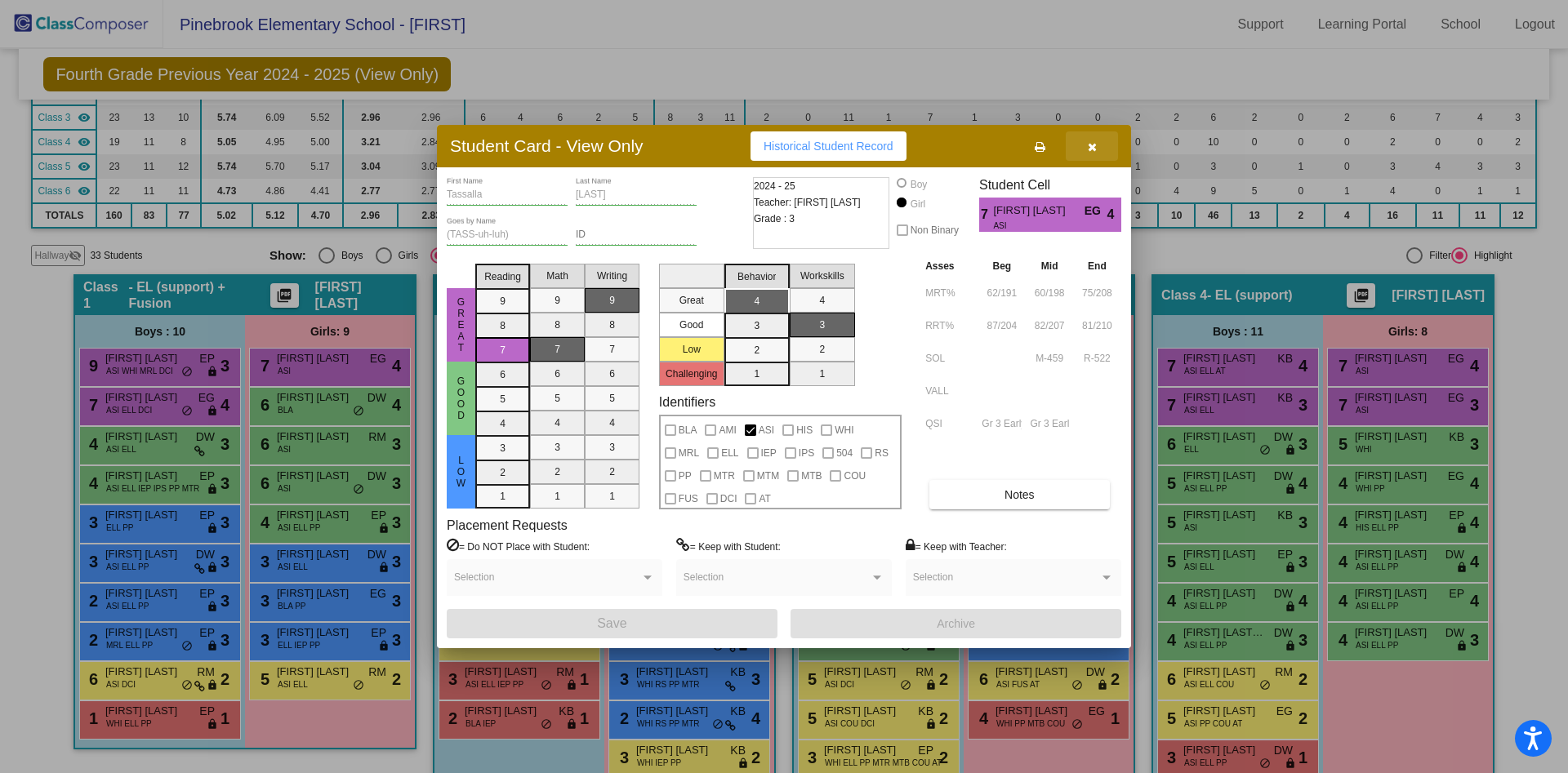 click at bounding box center [1092, 147] 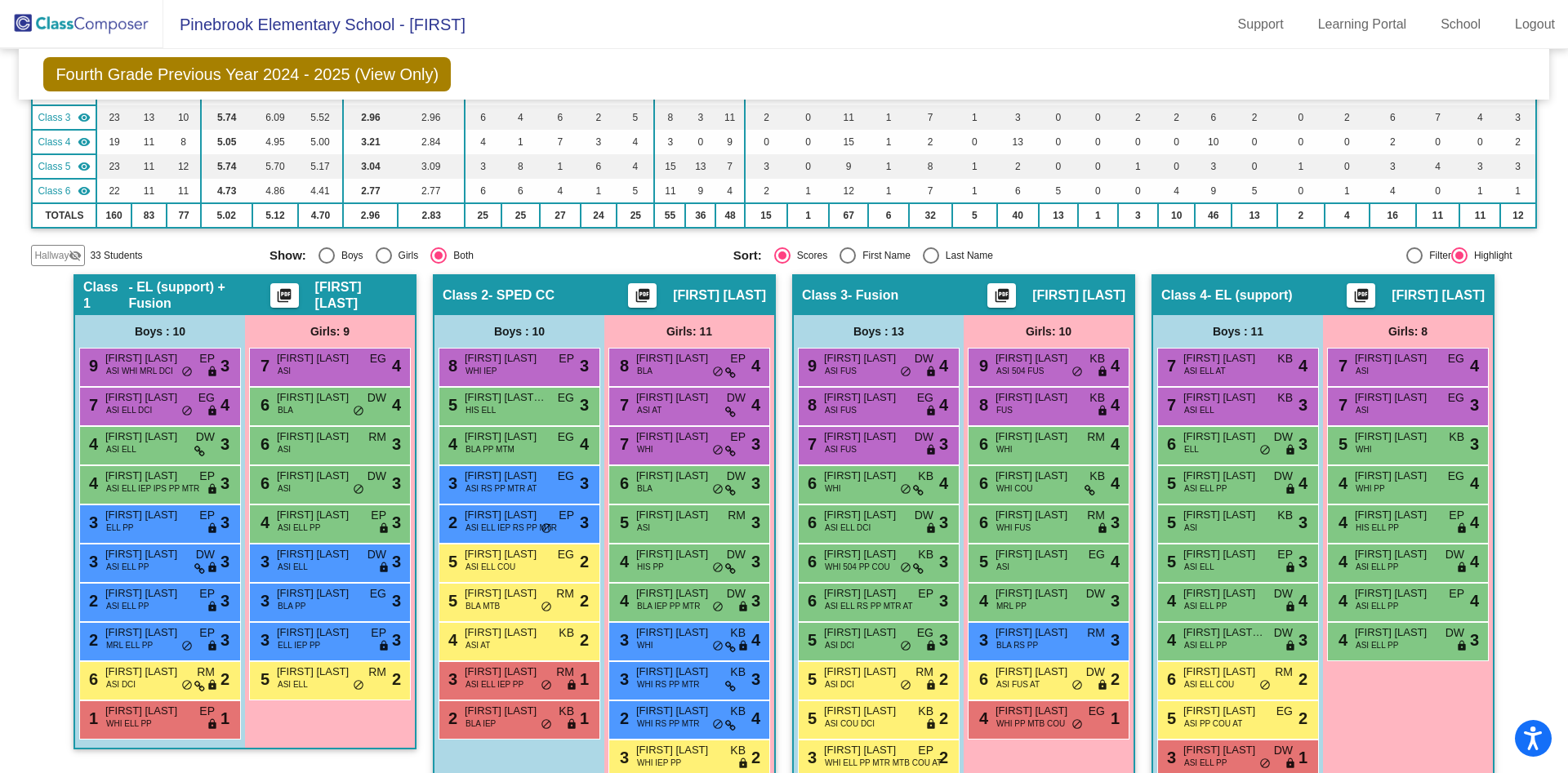 click on "7 [FIRST] [LAST] ASI EG lock do_not_disturb_alt 3" at bounding box center [1407, 404] 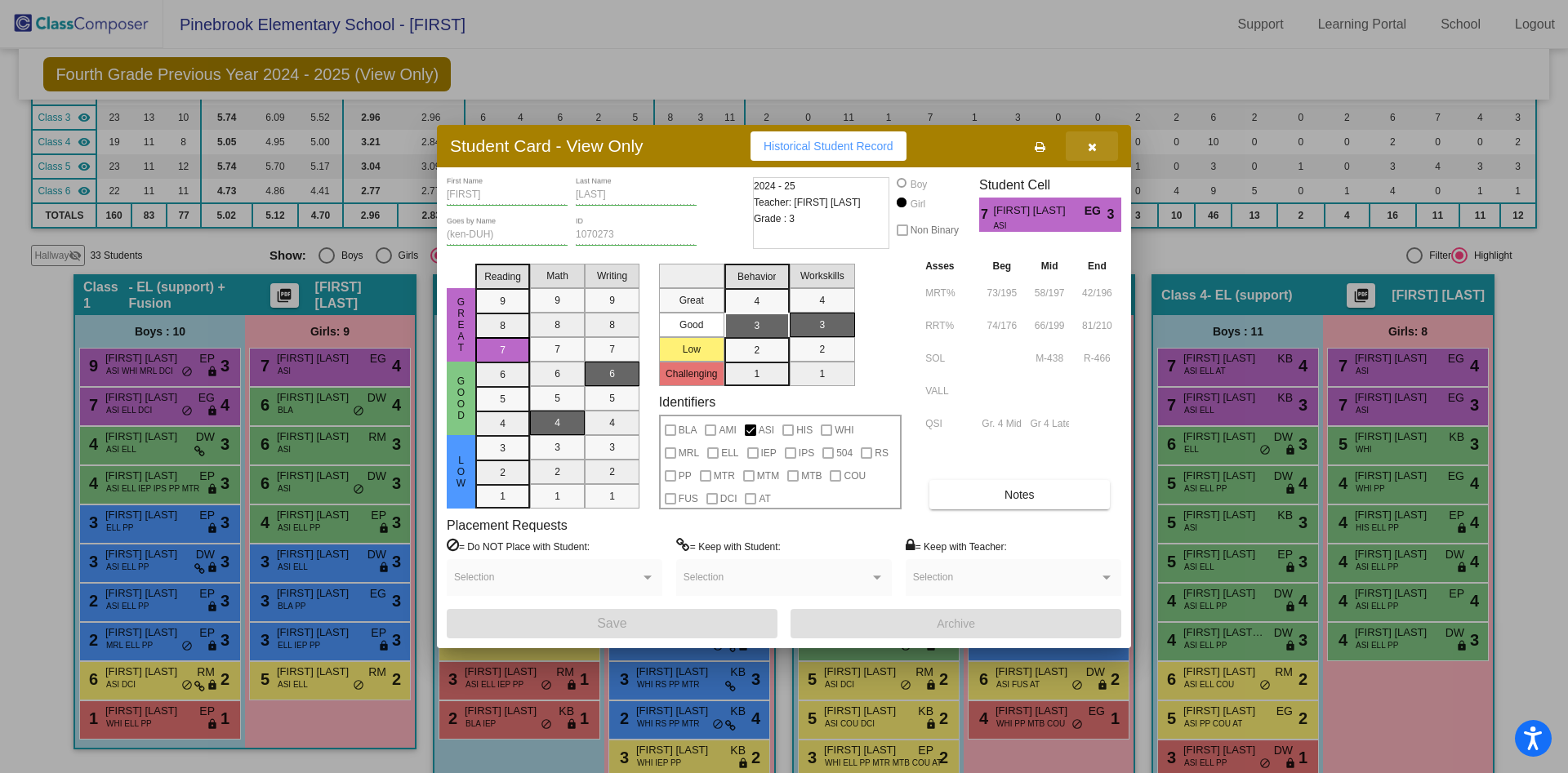 click at bounding box center [1092, 147] 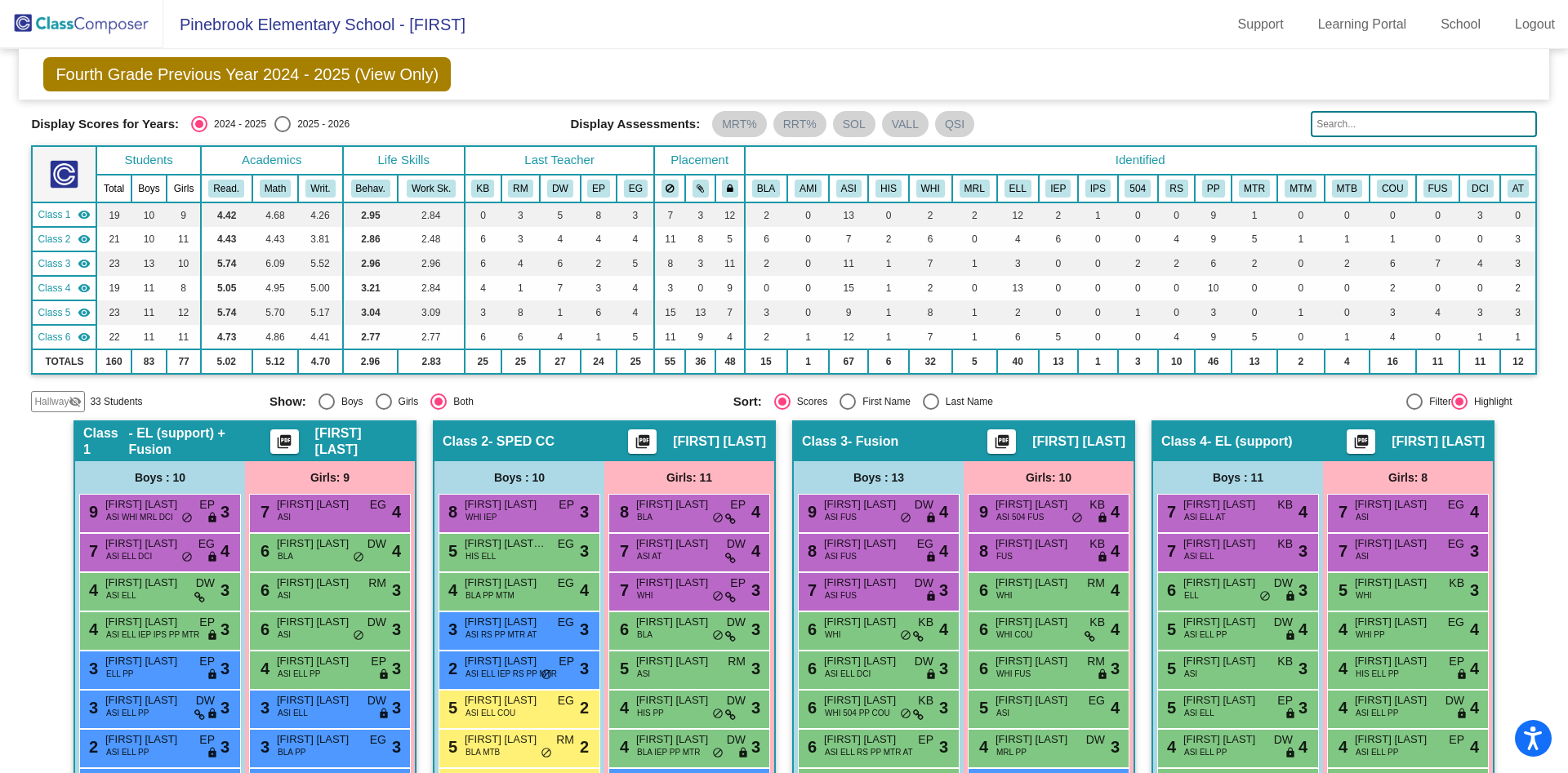 scroll, scrollTop: 0, scrollLeft: 0, axis: both 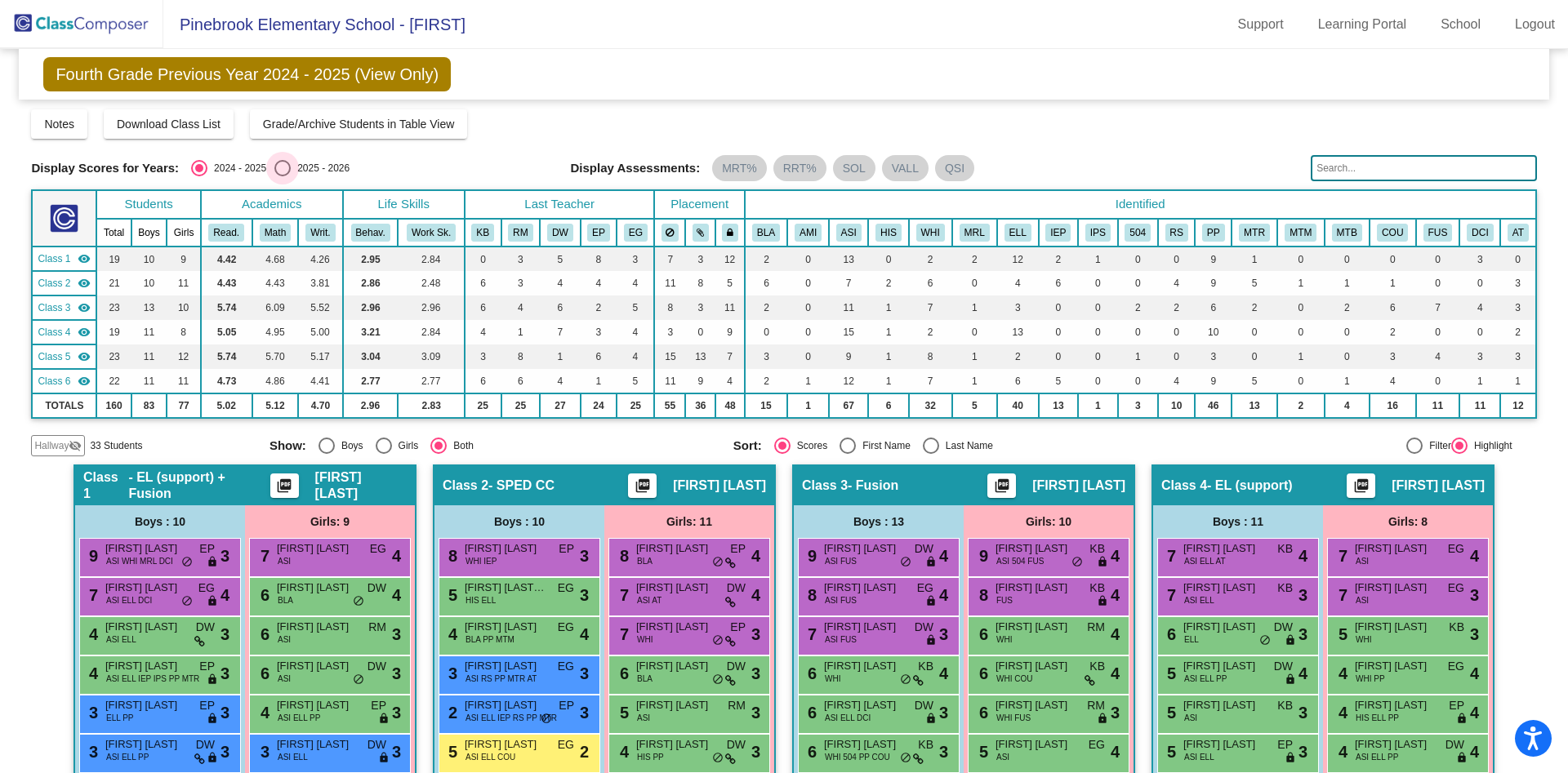 click at bounding box center (283, 168) 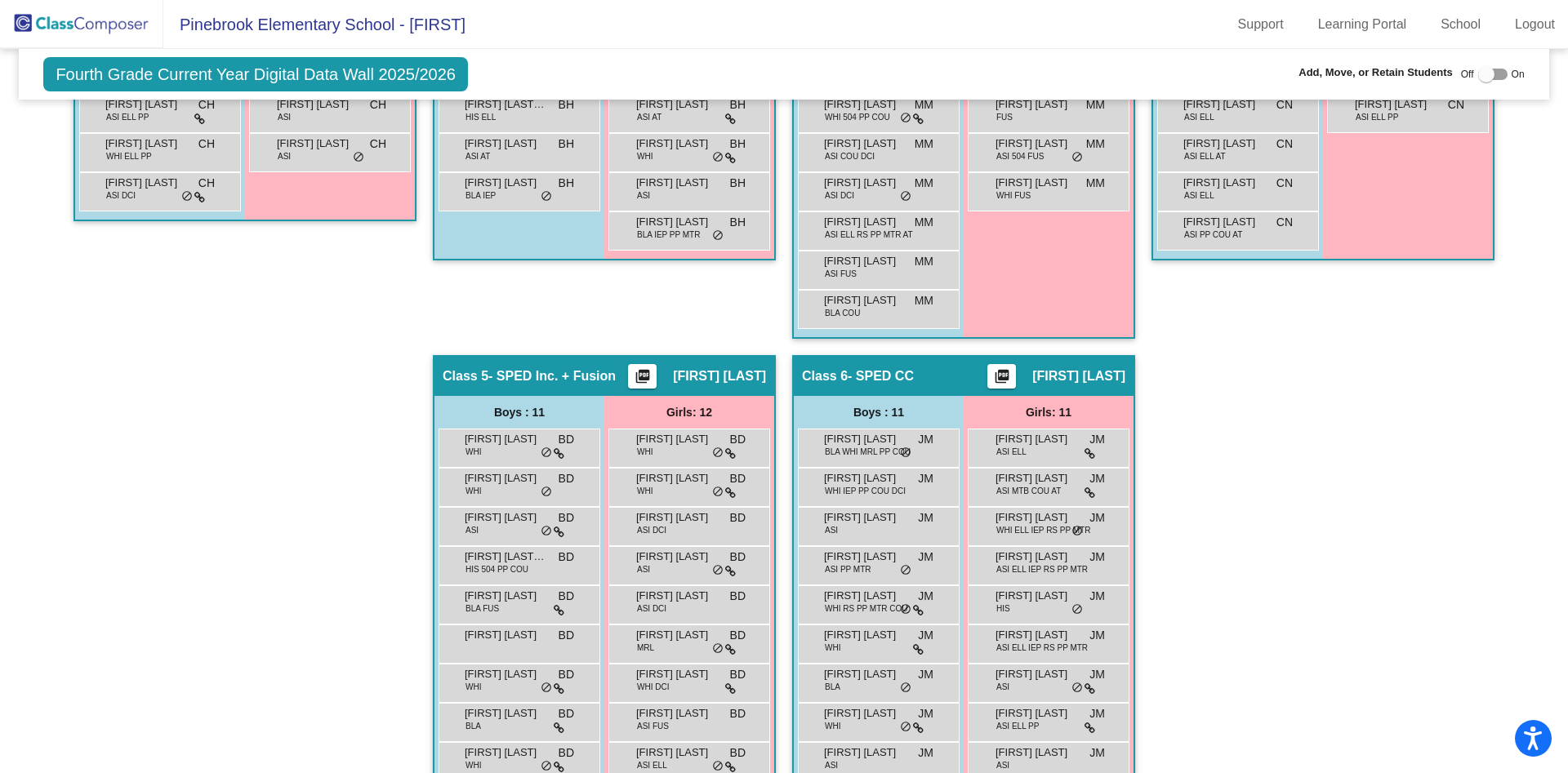 scroll, scrollTop: 720, scrollLeft: 0, axis: vertical 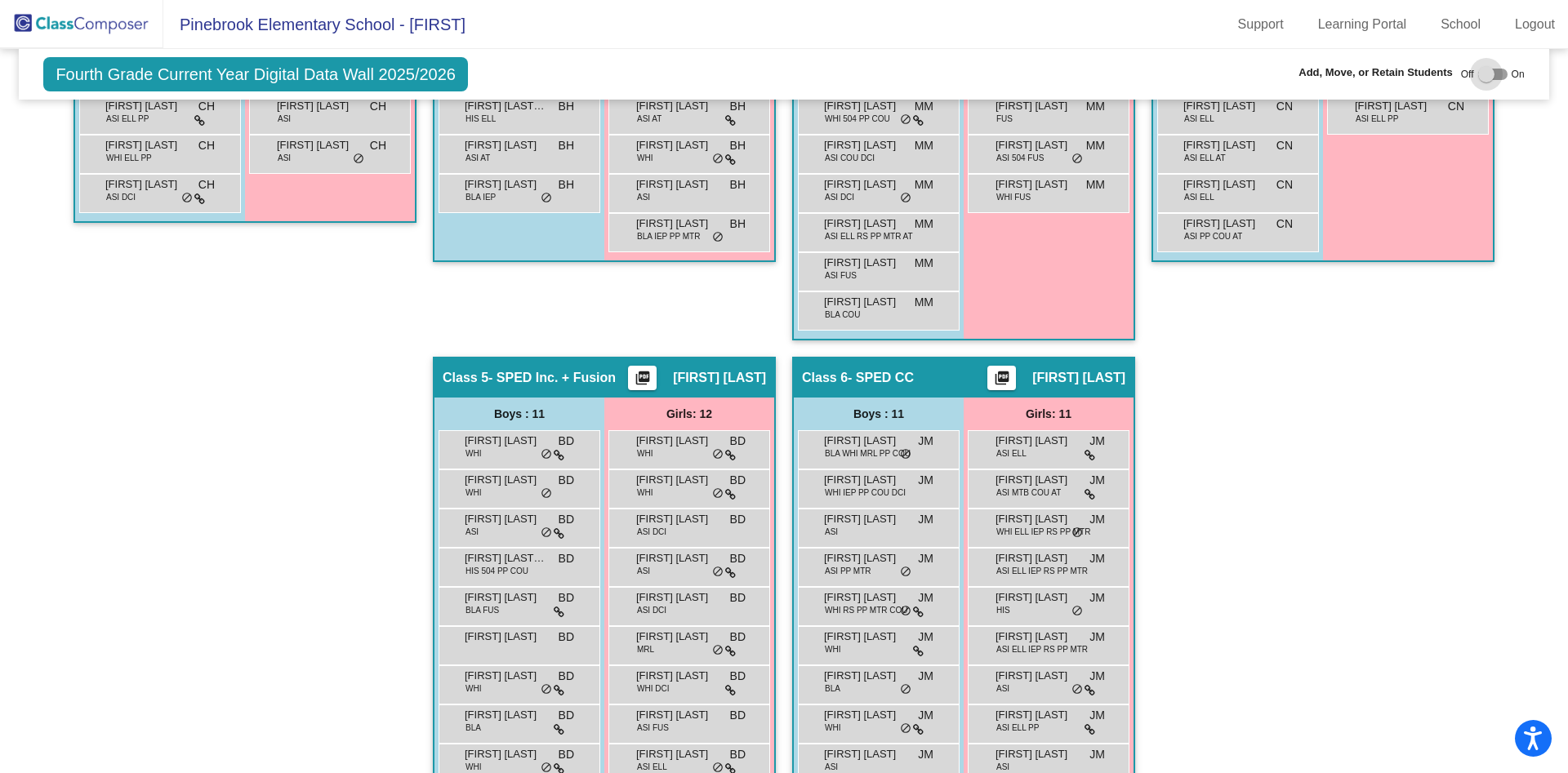 click at bounding box center [1486, 74] 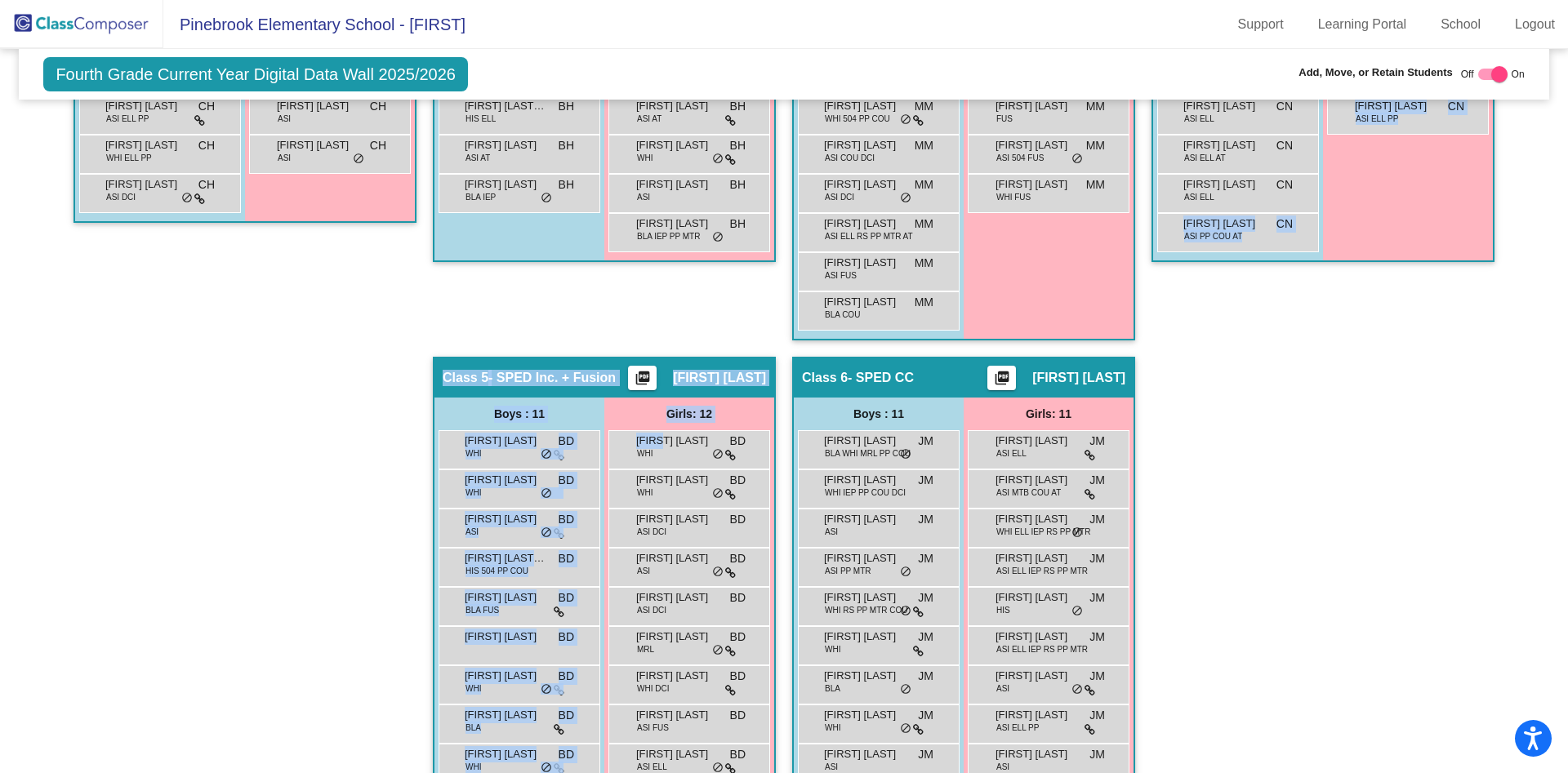 drag, startPoint x: 657, startPoint y: 444, endPoint x: 1272, endPoint y: 250, distance: 644.87286 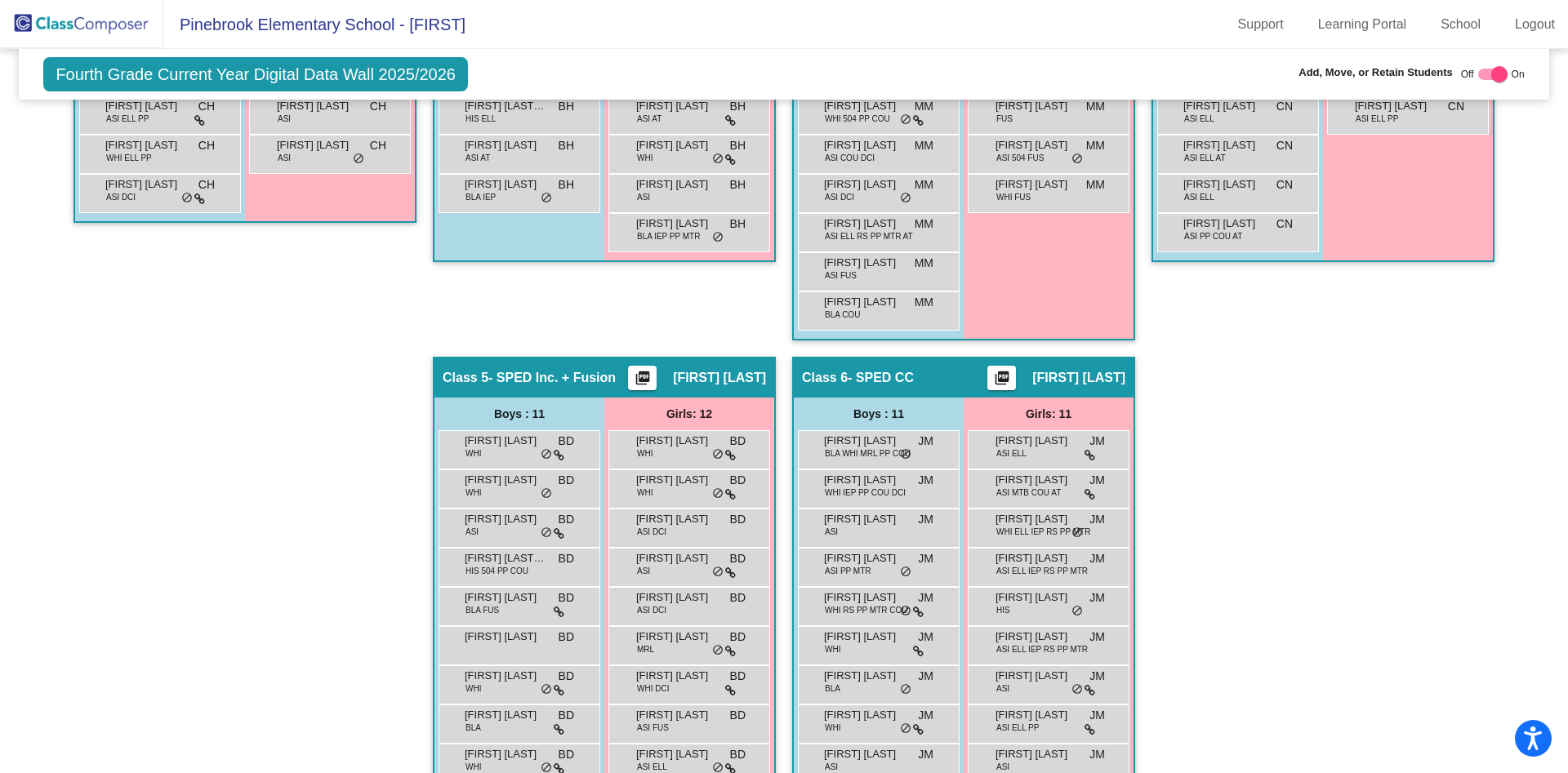 click on "Hallway   - Hallway Class  picture_as_pdf  Add Student  First Name Last Name Student Id  (Recommended)   Boy   Girl   Non Binary Add Close  Boys : 17  [FIRST] [LAST] FUS WHI MCP QWM HL2 lock do_not_disturb_alt [FIRST] [LAST] ASI FUS LCP QWL DL lock do_not_disturb_alt [FIRST] [LAST] PP WHI IEP LCP QWL DL lock do_not_disturb_alt [FIRST] [LAST] WHI PPI MCP QWM DL lock do_not_disturb_alt [FIRST] [LAST] ASI HCP QWH HL3 lock do_not_disturb_alt [FIRST] [LAST] MRL HCP COU lock do_not_disturb_alt [FIRST] [LAST] ASI HCP QWH HL3 lock do_not_disturb_alt [FIRST] [LAST] lock do_not_disturb_alt [FIRST] [LAST] WHI HCP QWH HL3 lock do_not_disturb_alt [FIRST] [LAST] ASI MCP QWM DL lock do_not_disturb_alt [FIRST] [LAST] BLA ELL LCP HL3 lock do_not_disturb_alt [FIRST] [LAST] ASI MRL WHI HCP QWM HL3 lock do_not_disturb_alt [FIRST] [LAST] IEP FUS lock do_not_disturb_alt [FIRST] [LAST] IPS WHI LCP QWM HL3 lock do_not_disturb_alt [FIRST] [LAST] BLA ELL MCP QWM HL3 lock do_not_disturb_alt [FIRST] [LAST] lock do_not_disturb_alt [FIRST] [LAST] ASI MCP QWM DL" 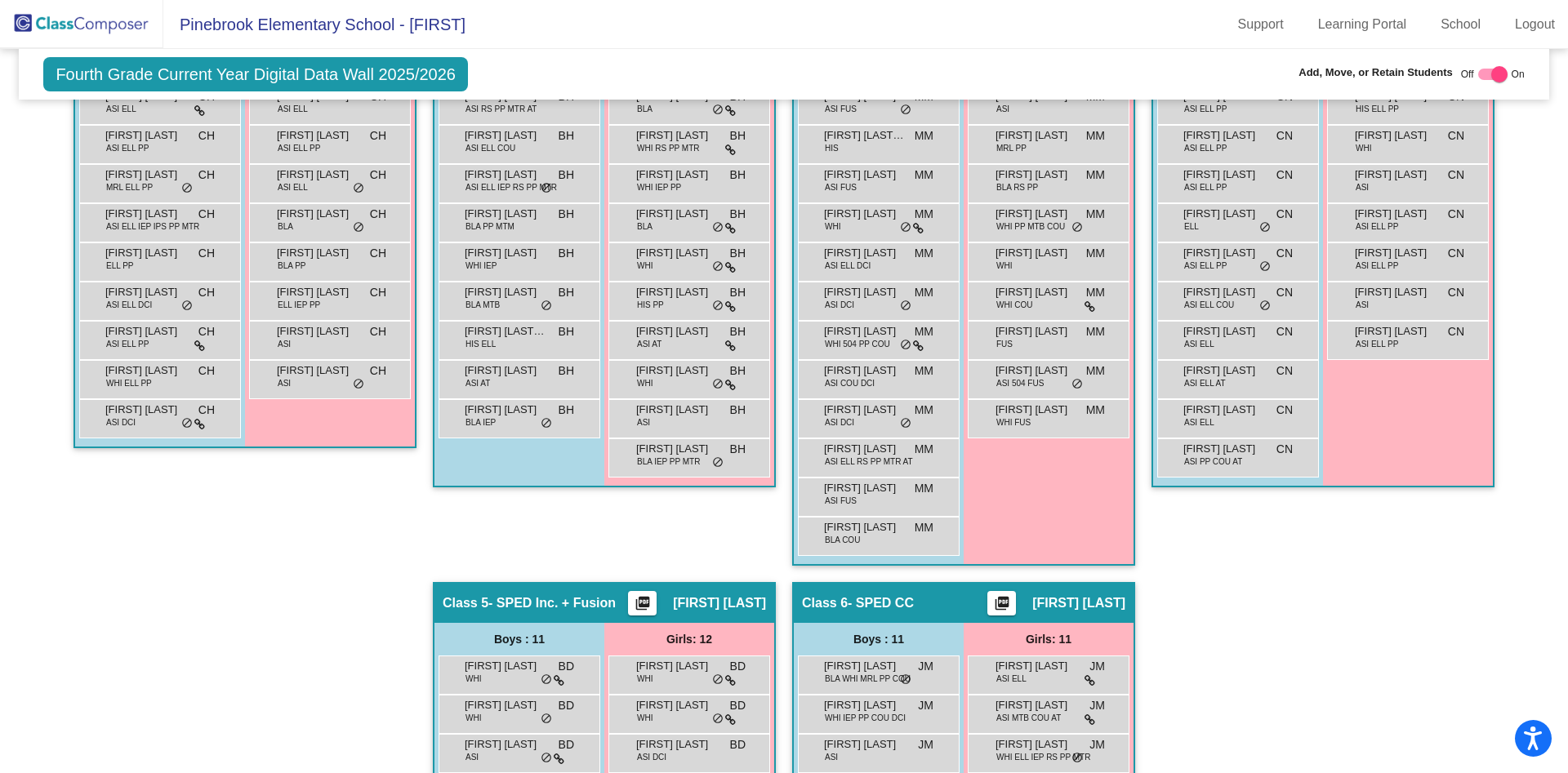 scroll, scrollTop: 651, scrollLeft: 0, axis: vertical 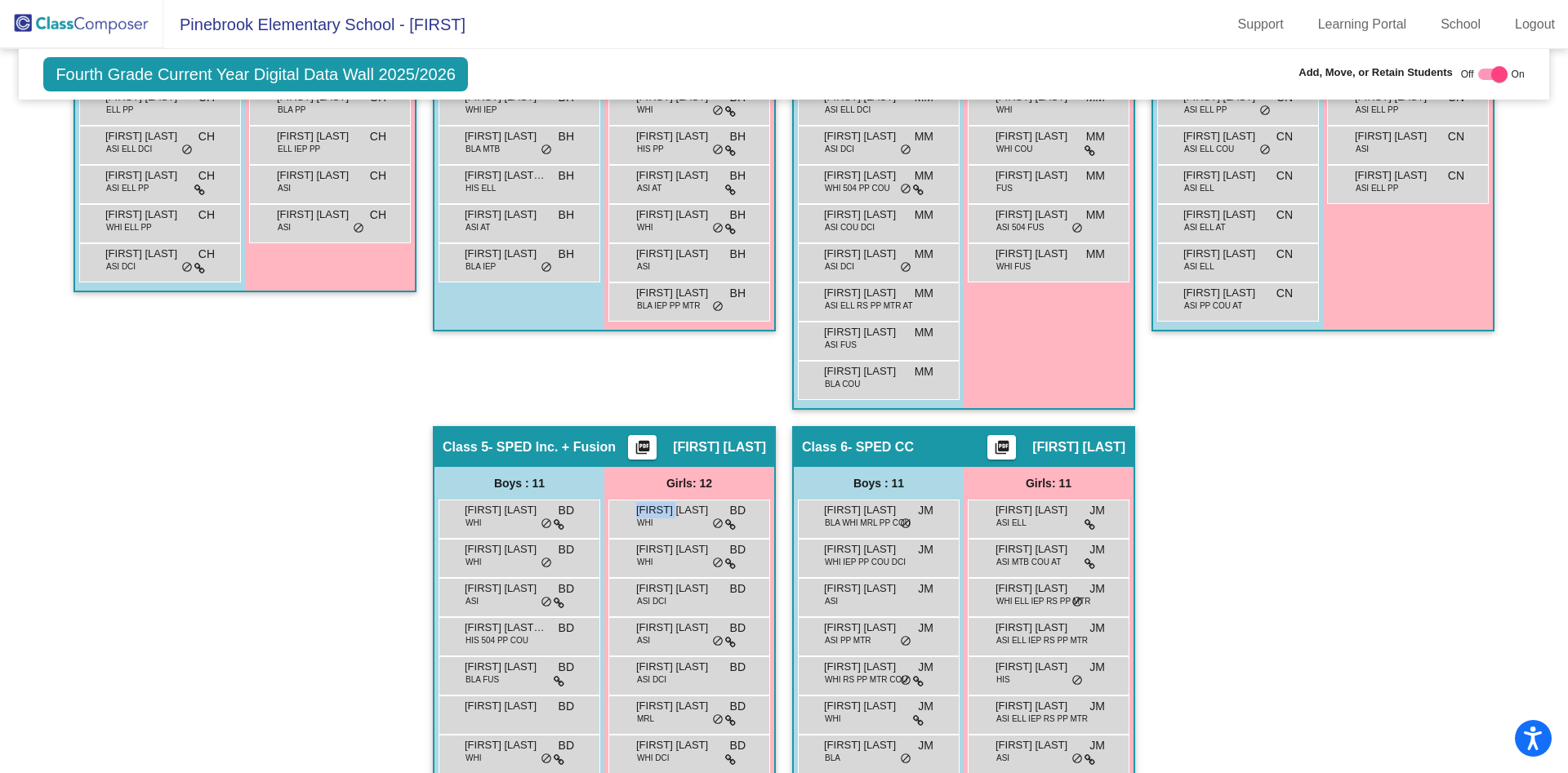 drag, startPoint x: 674, startPoint y: 513, endPoint x: 705, endPoint y: 524, distance: 32.89377 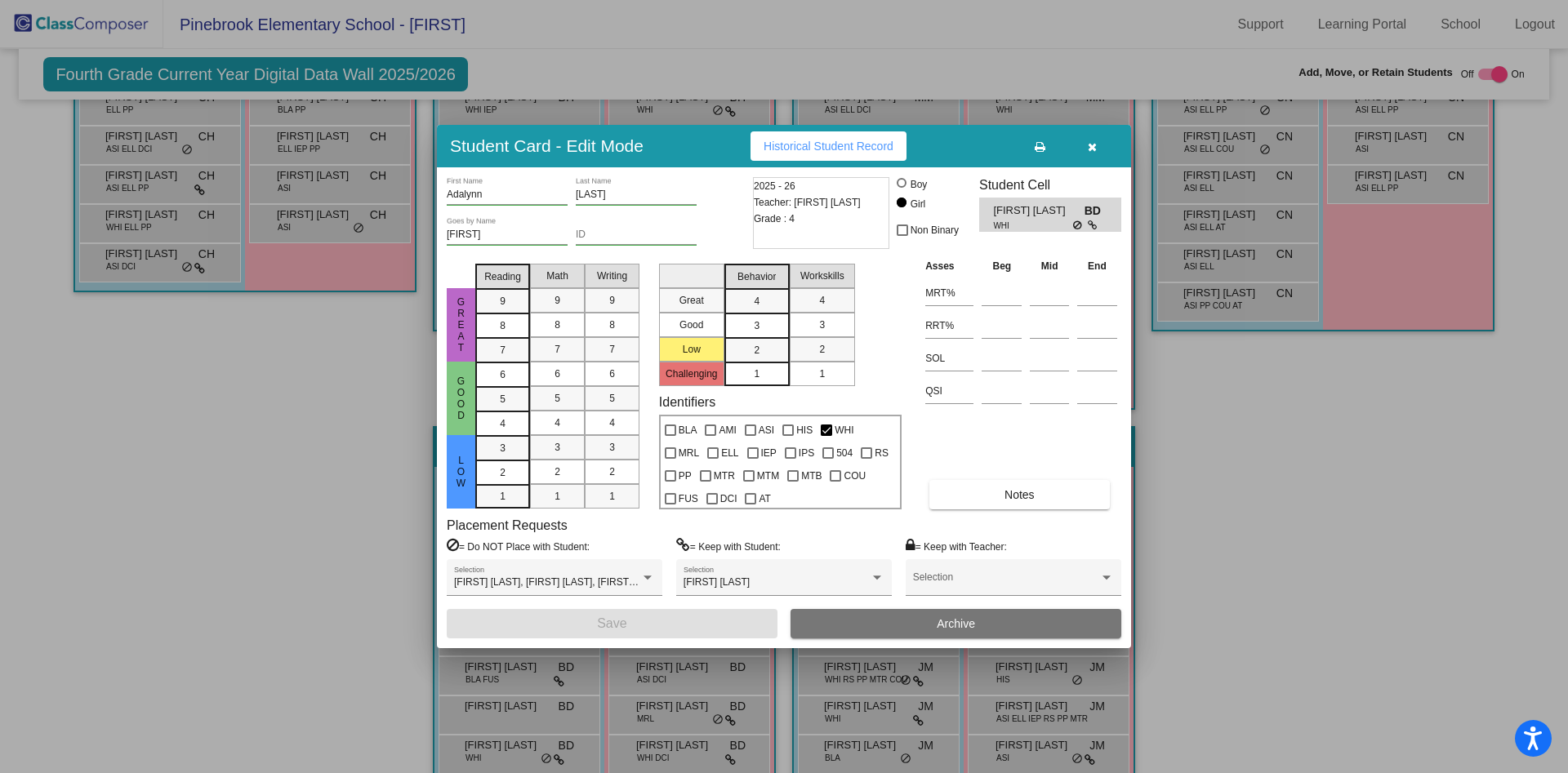 click at bounding box center (1092, 147) 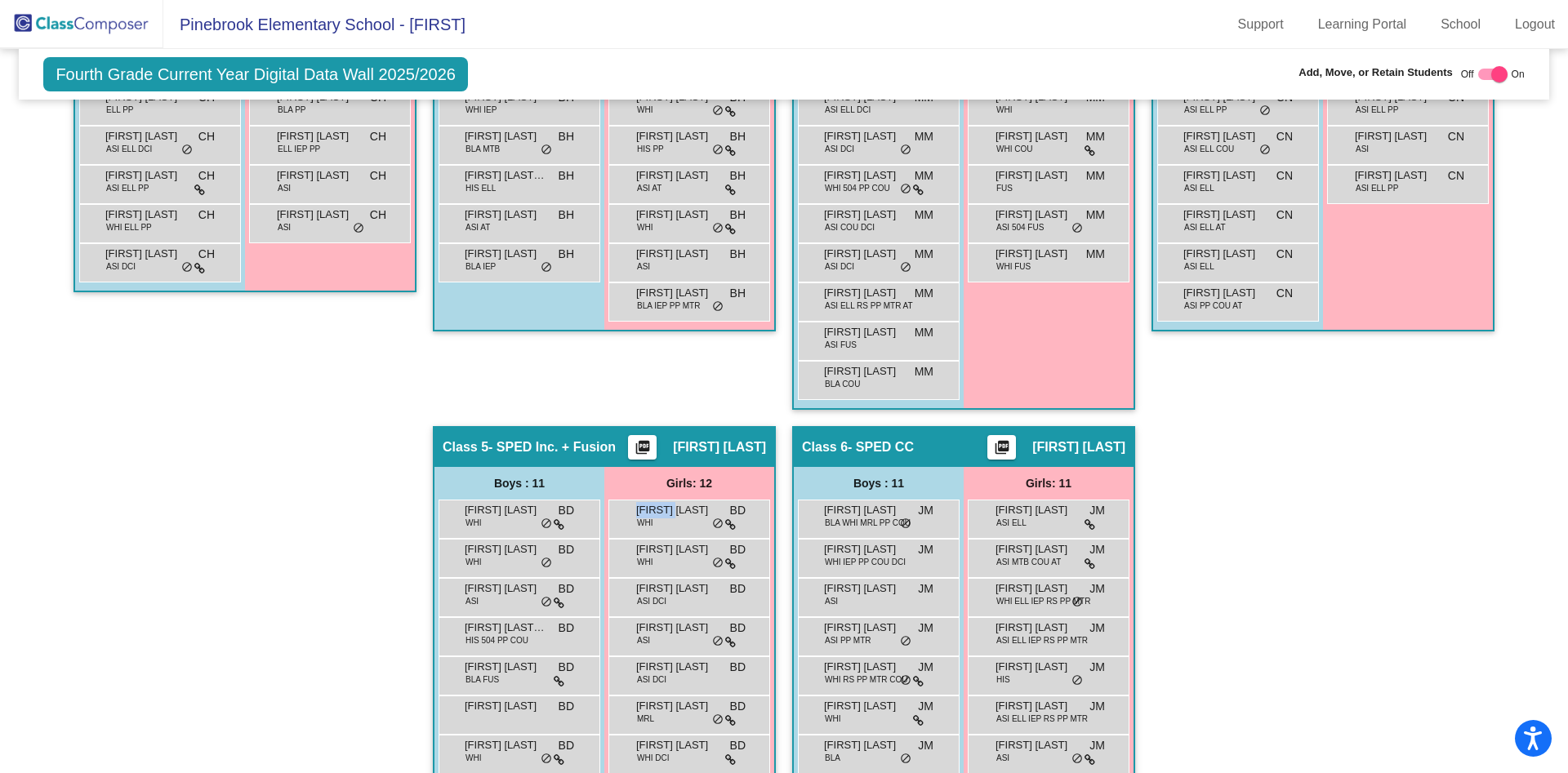 scroll, scrollTop: 724, scrollLeft: 0, axis: vertical 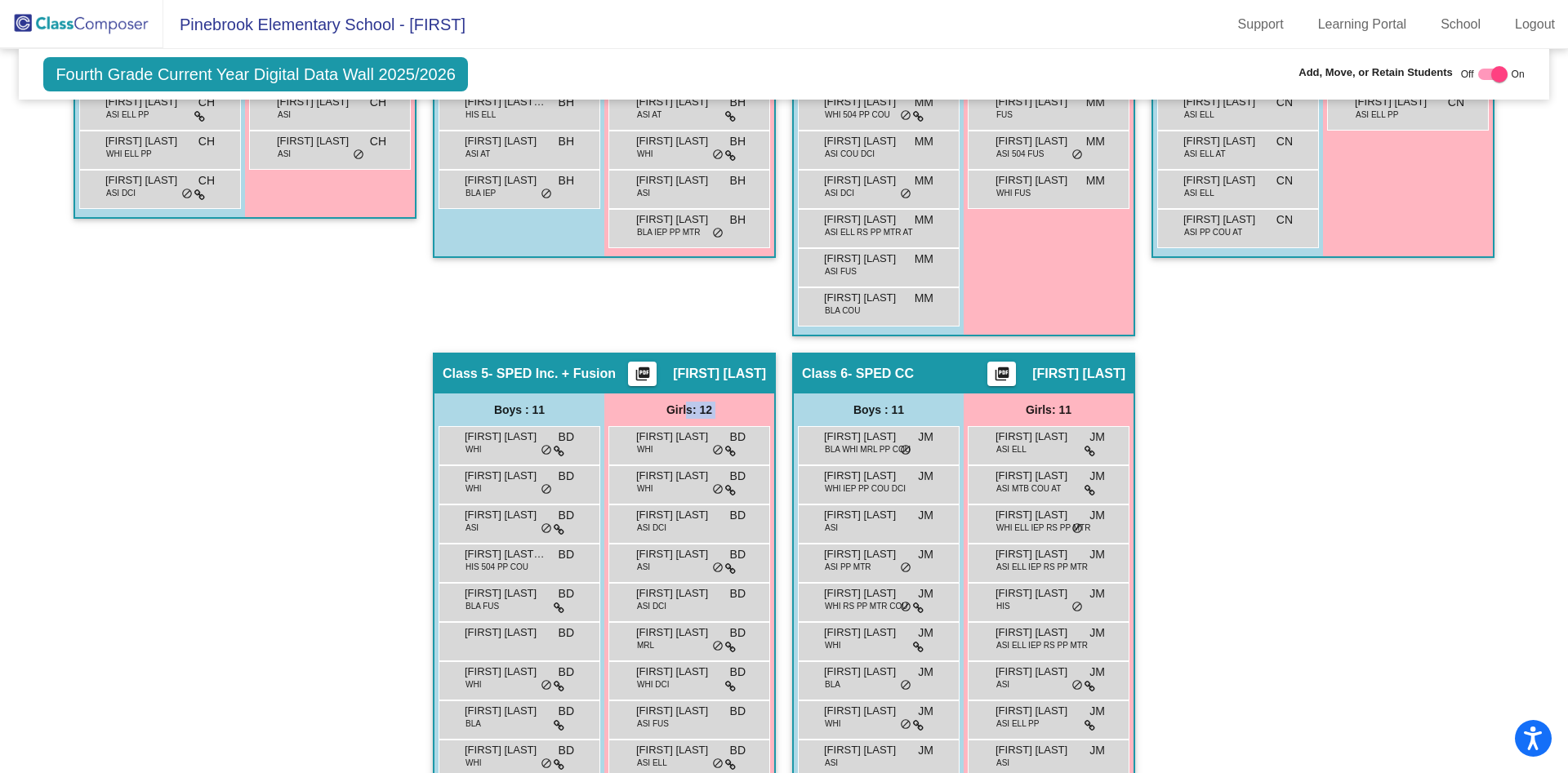 drag, startPoint x: 682, startPoint y: 447, endPoint x: 684, endPoint y: 402, distance: 45.04442 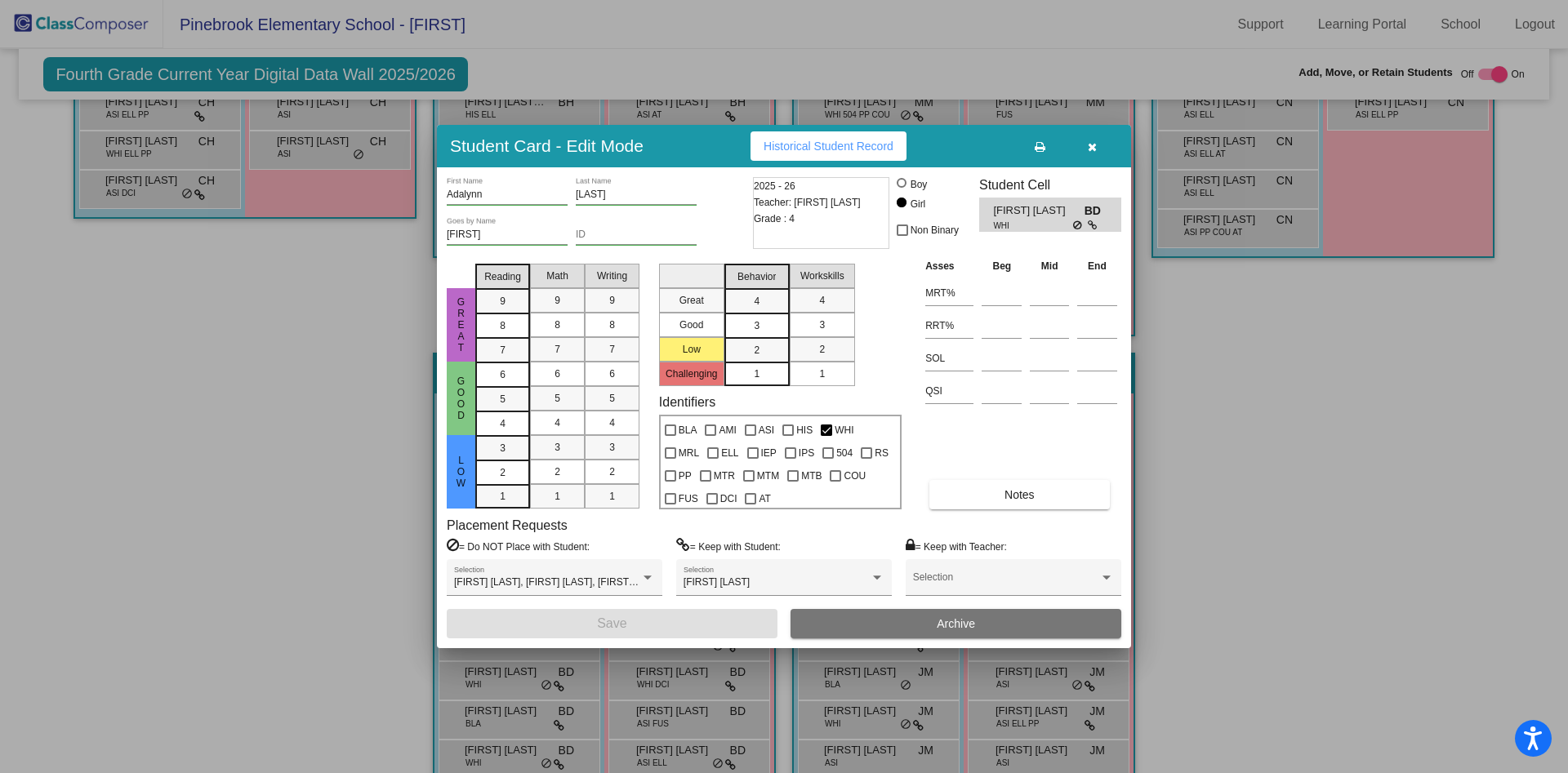 click at bounding box center [1092, 147] 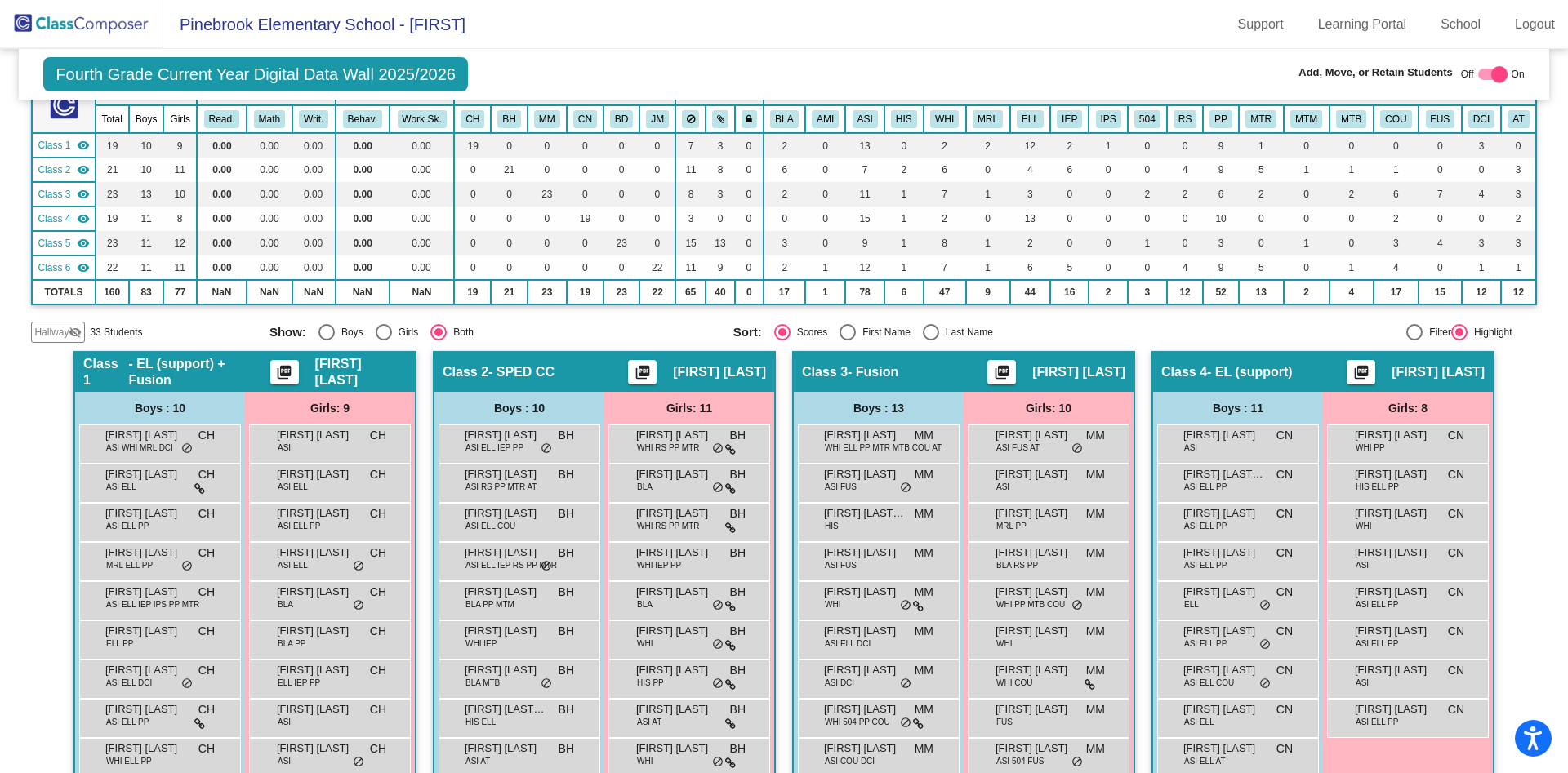 scroll, scrollTop: 0, scrollLeft: 0, axis: both 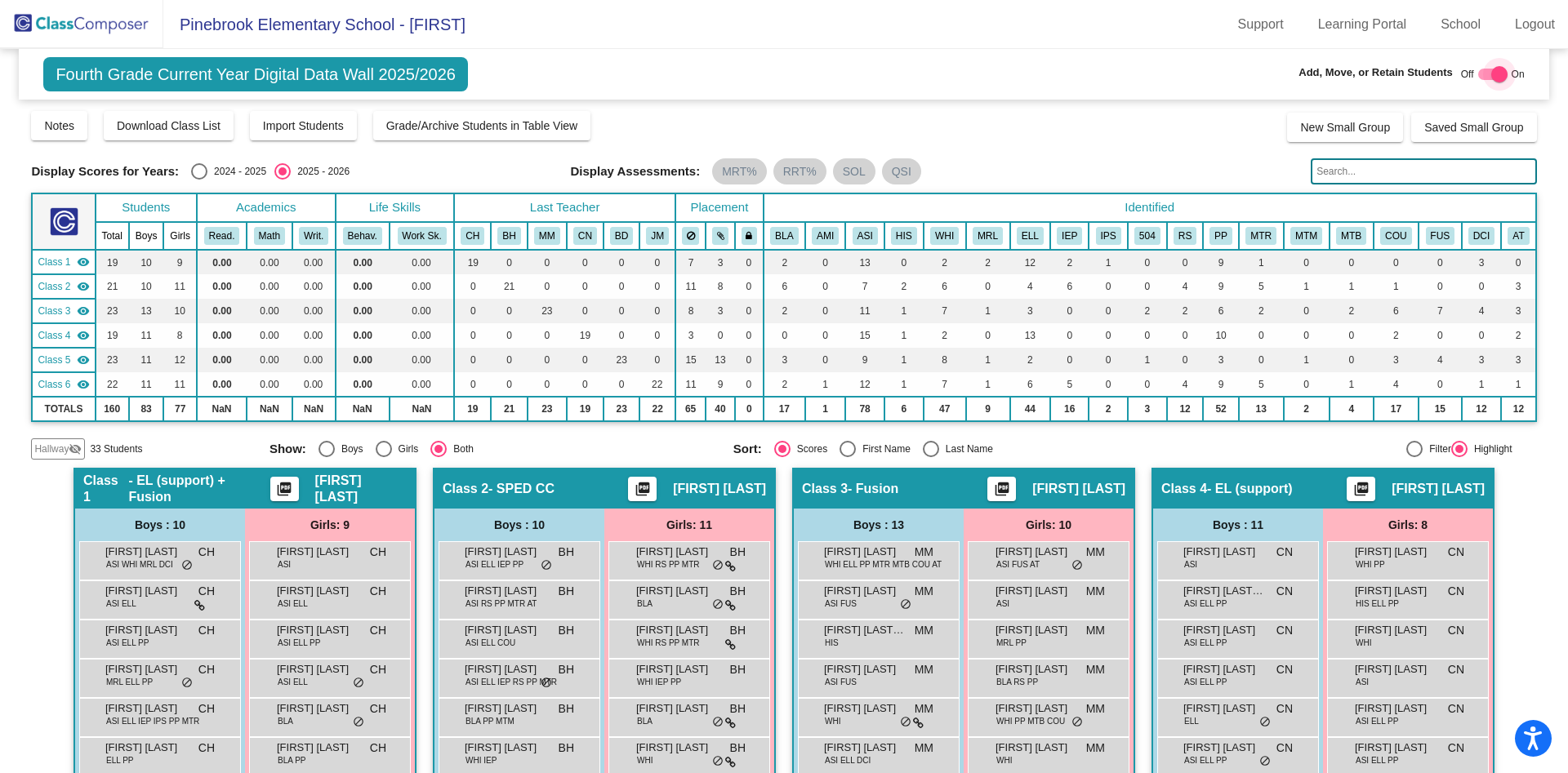 click at bounding box center (1499, 74) 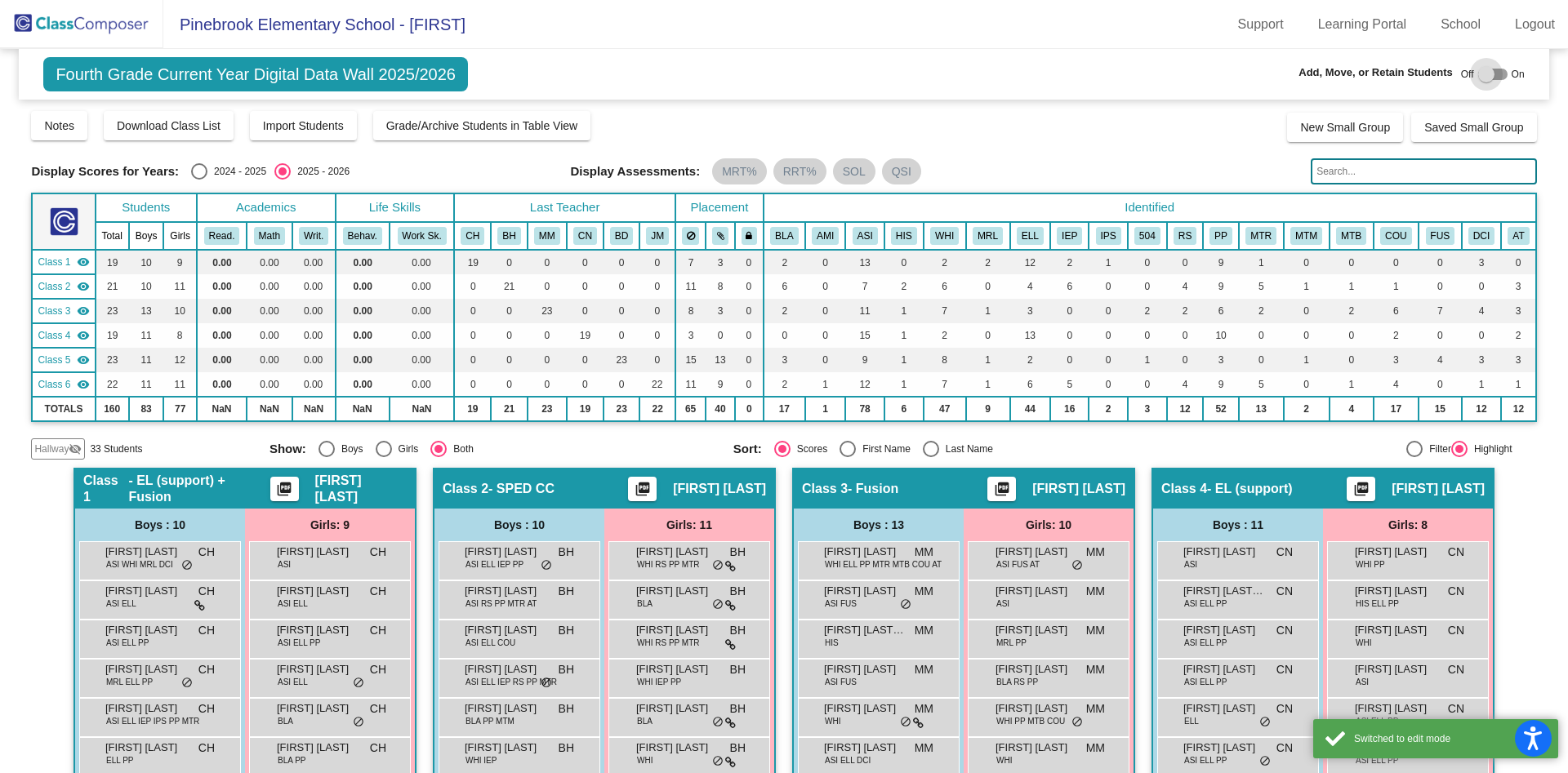 click at bounding box center (1493, 74) 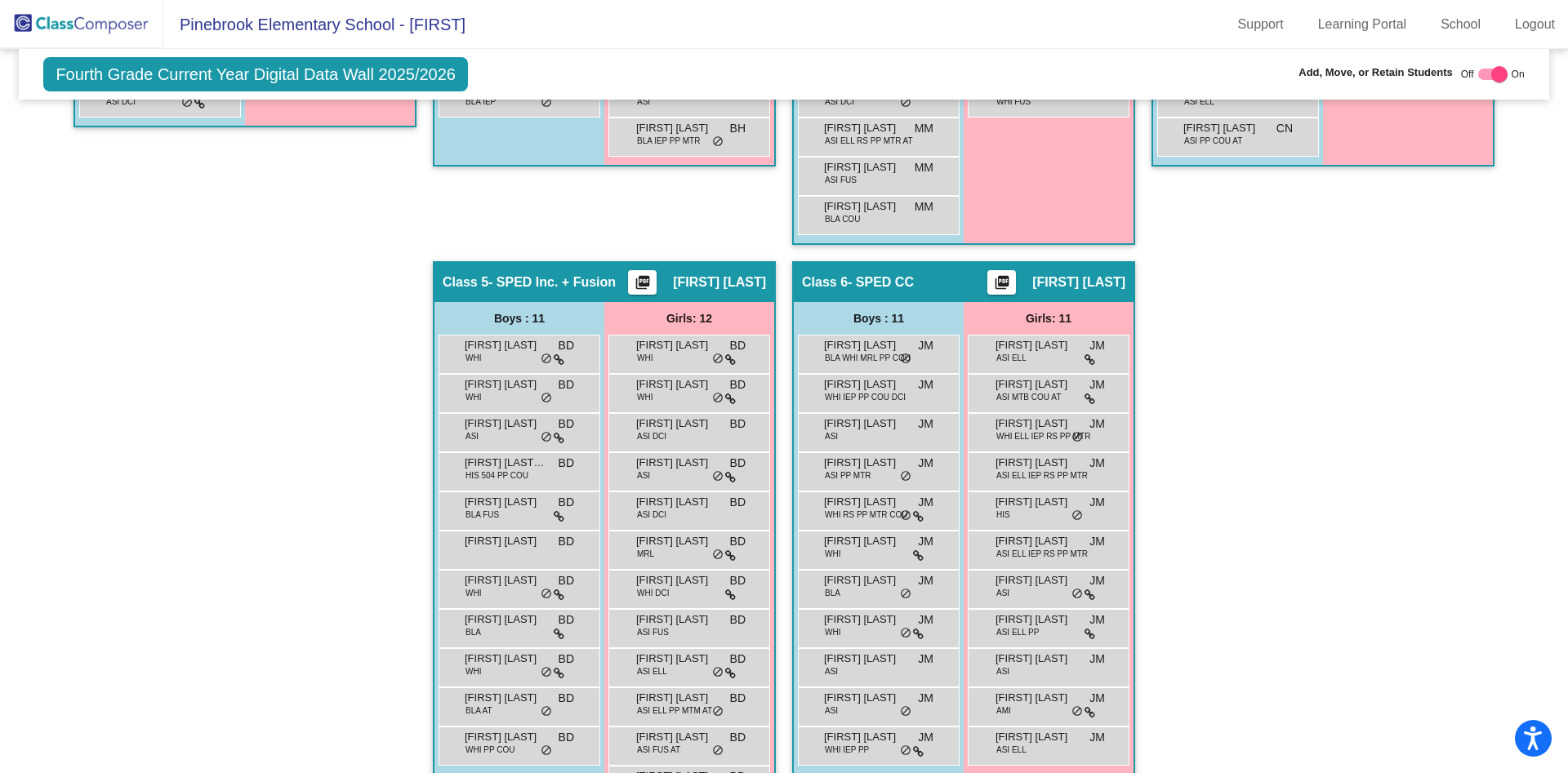 scroll, scrollTop: 873, scrollLeft: 0, axis: vertical 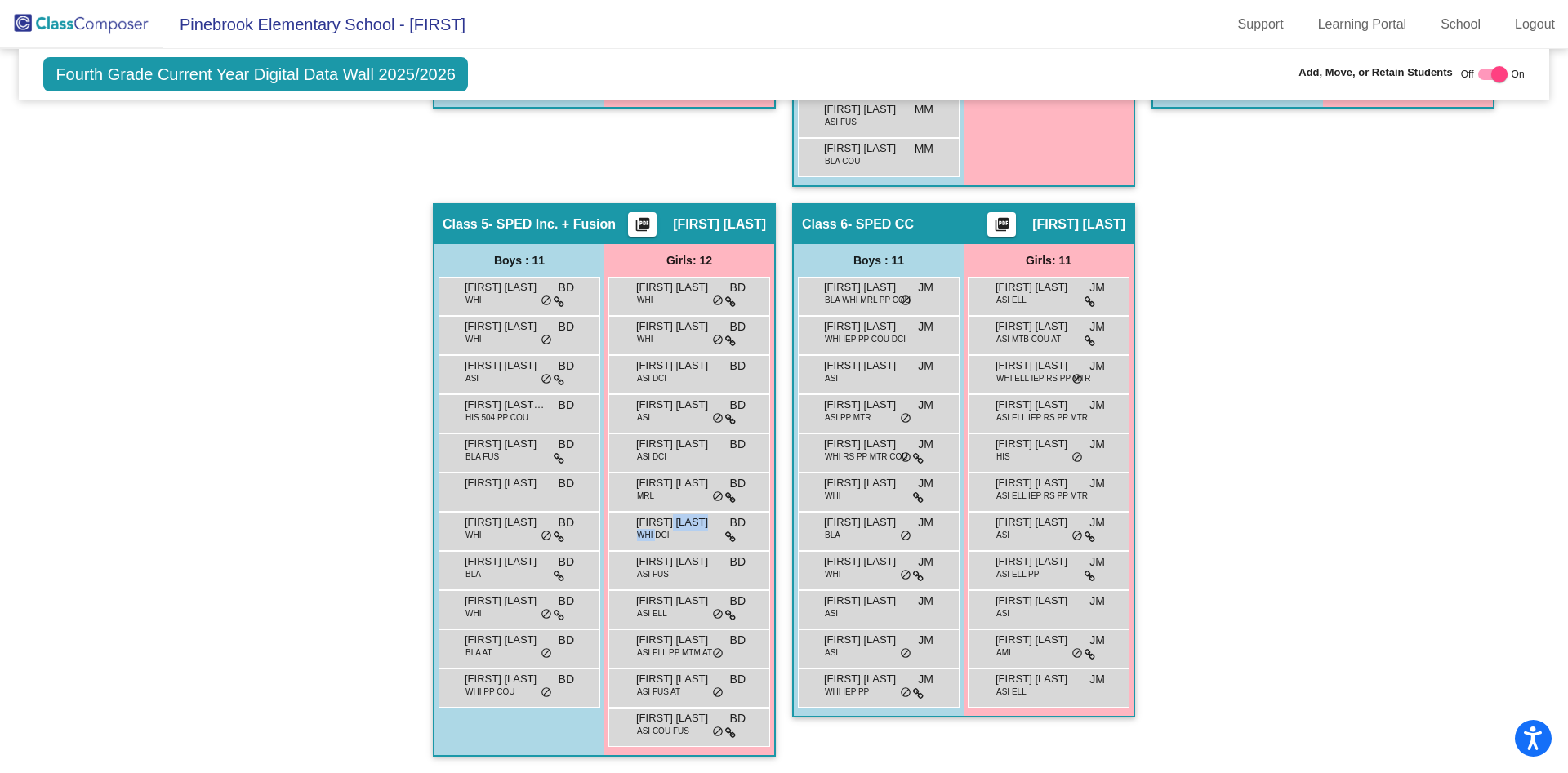 drag, startPoint x: 651, startPoint y: 539, endPoint x: 675, endPoint y: 518, distance: 31.89044 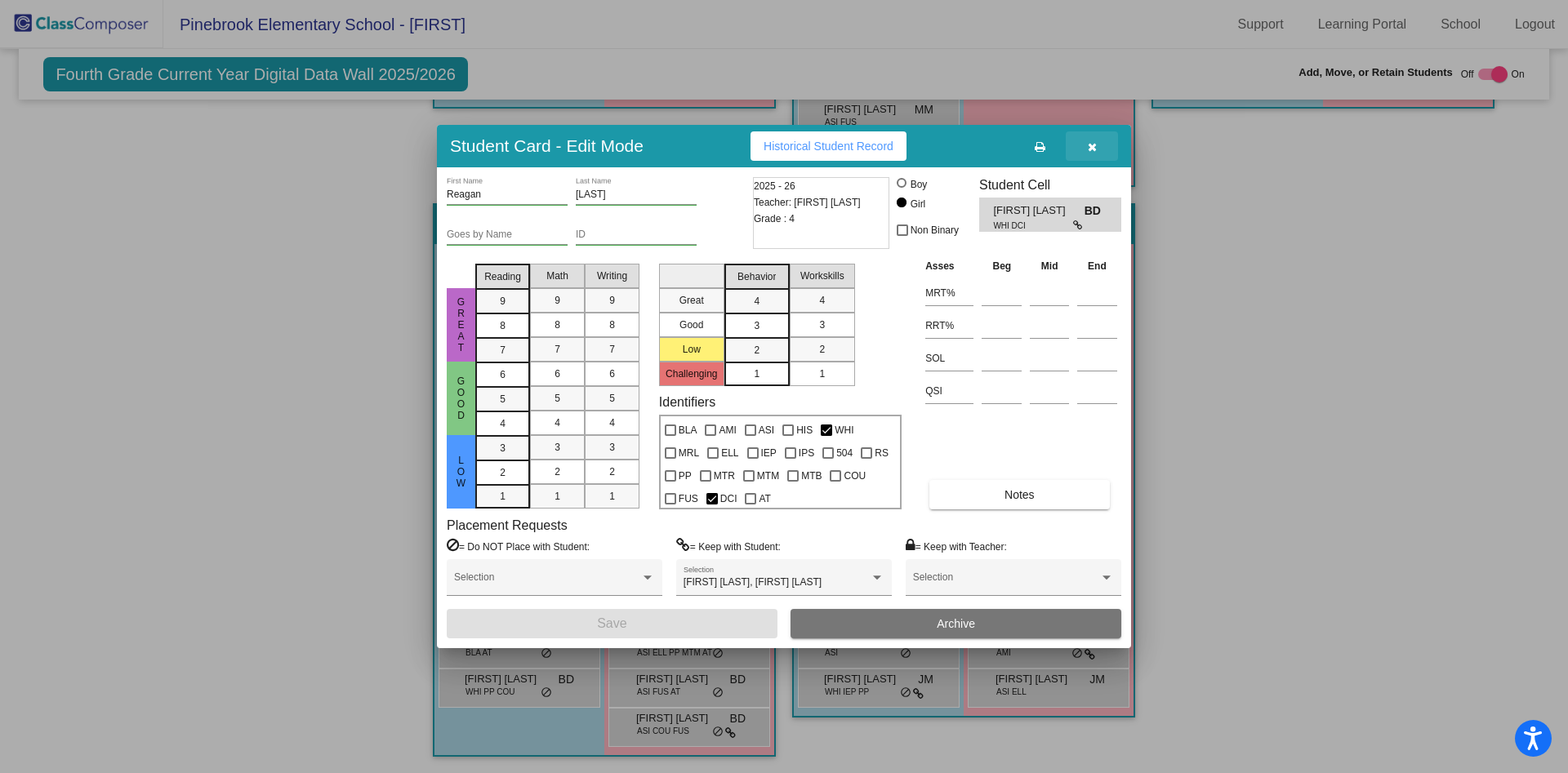 click at bounding box center [1092, 147] 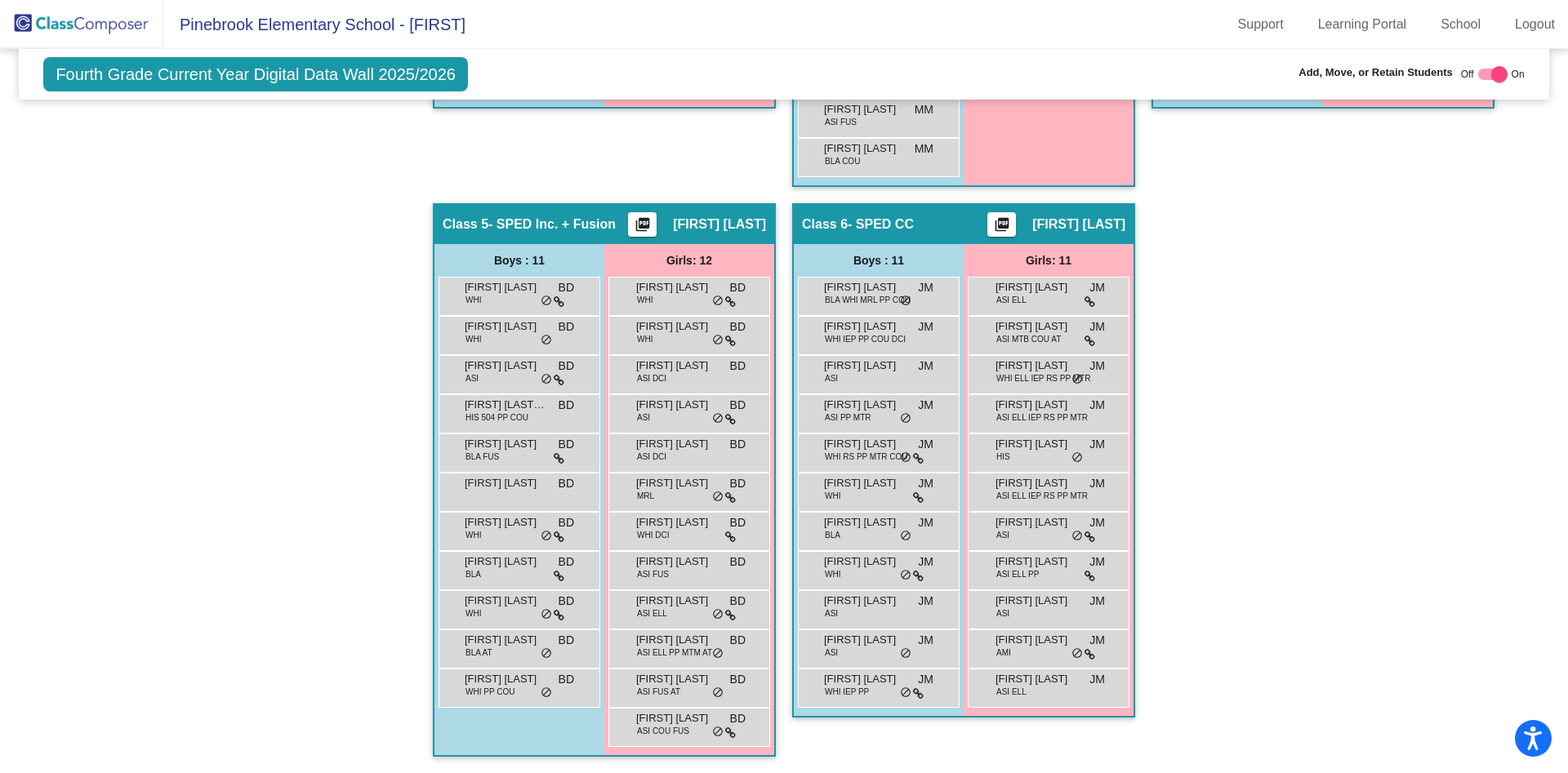 drag, startPoint x: 698, startPoint y: 538, endPoint x: 701, endPoint y: 501, distance: 37.121422 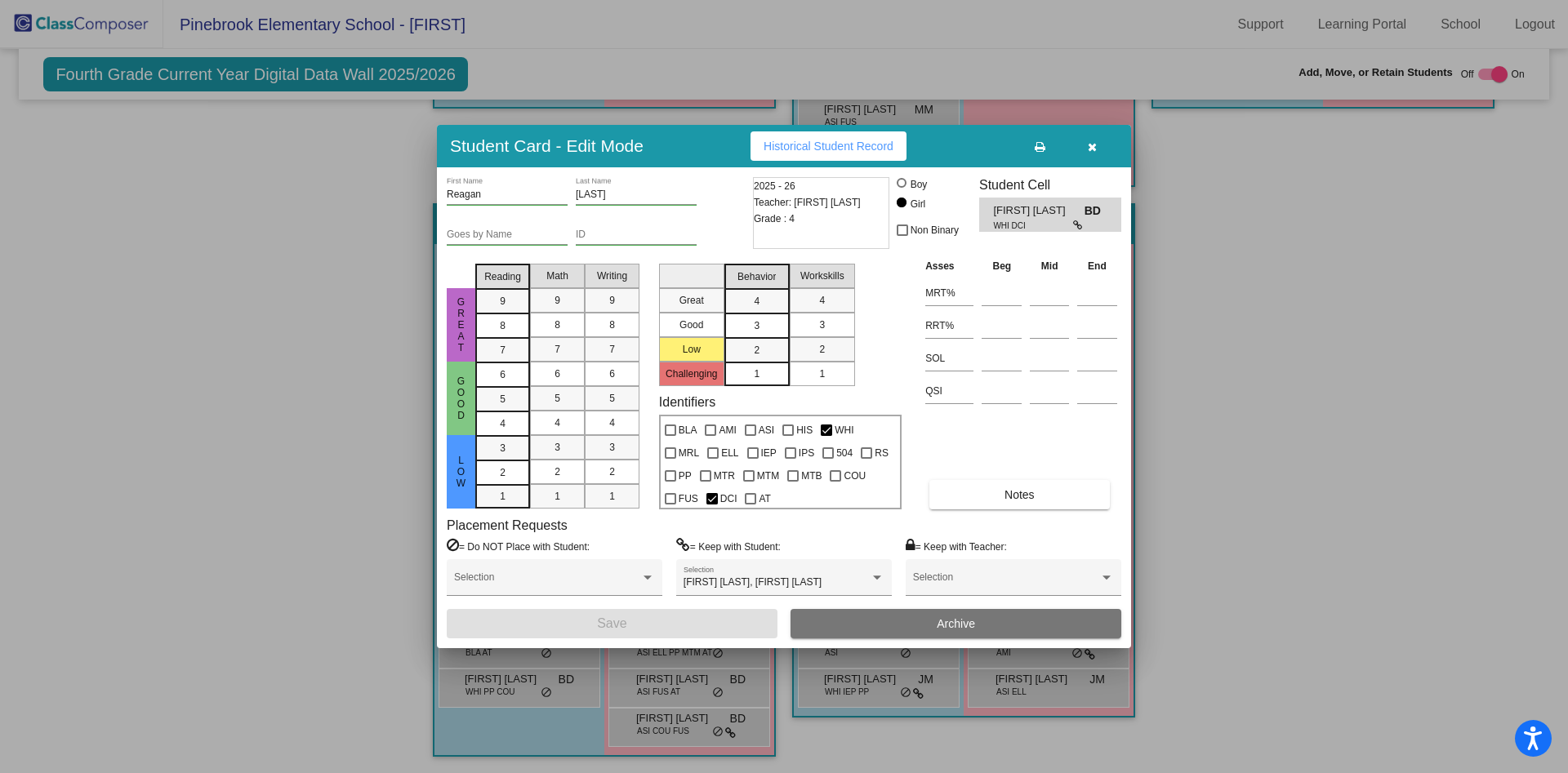 click at bounding box center [1092, 146] 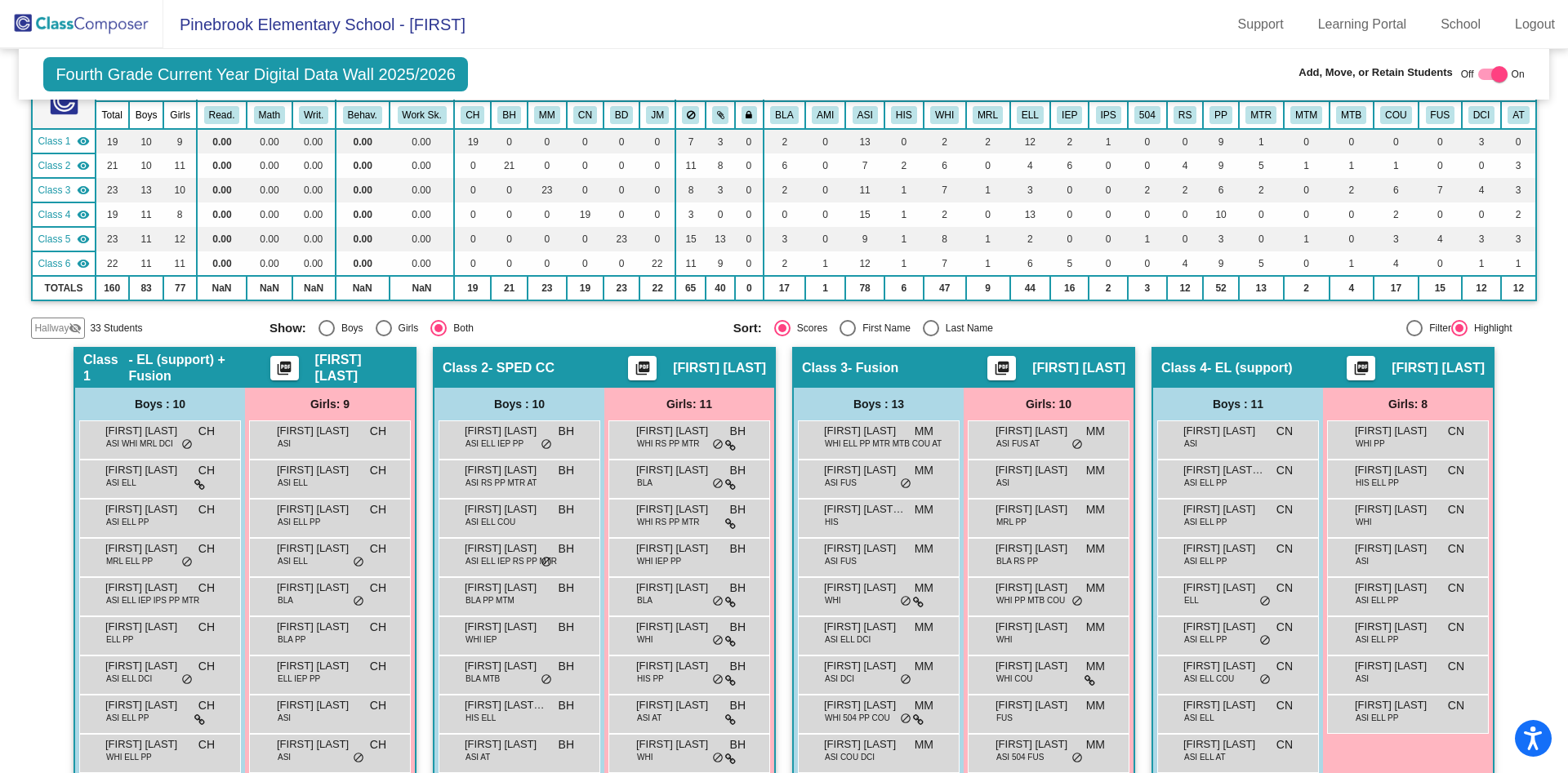 scroll, scrollTop: 0, scrollLeft: 0, axis: both 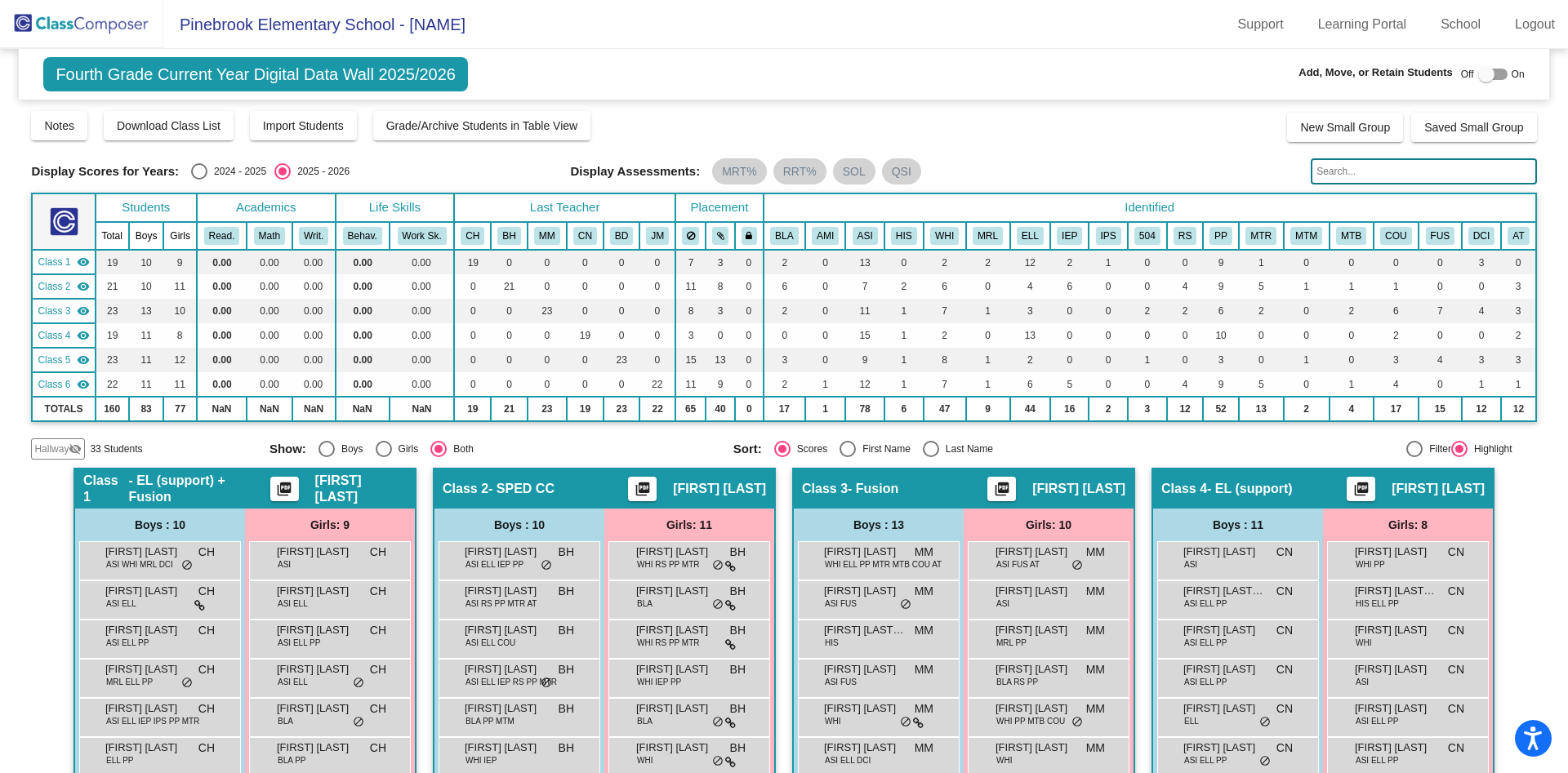 click at bounding box center [1493, 74] 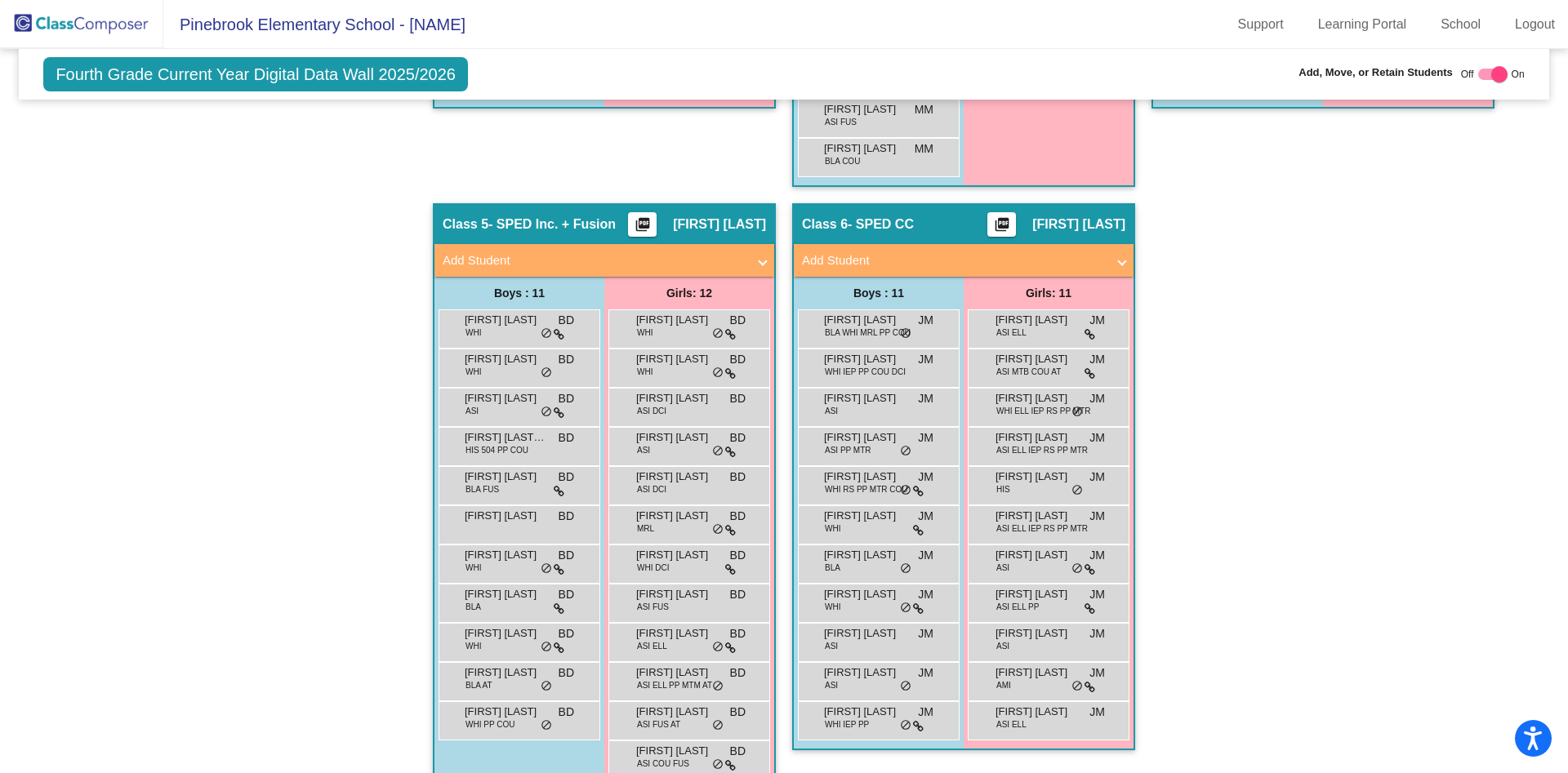 scroll, scrollTop: 932, scrollLeft: 0, axis: vertical 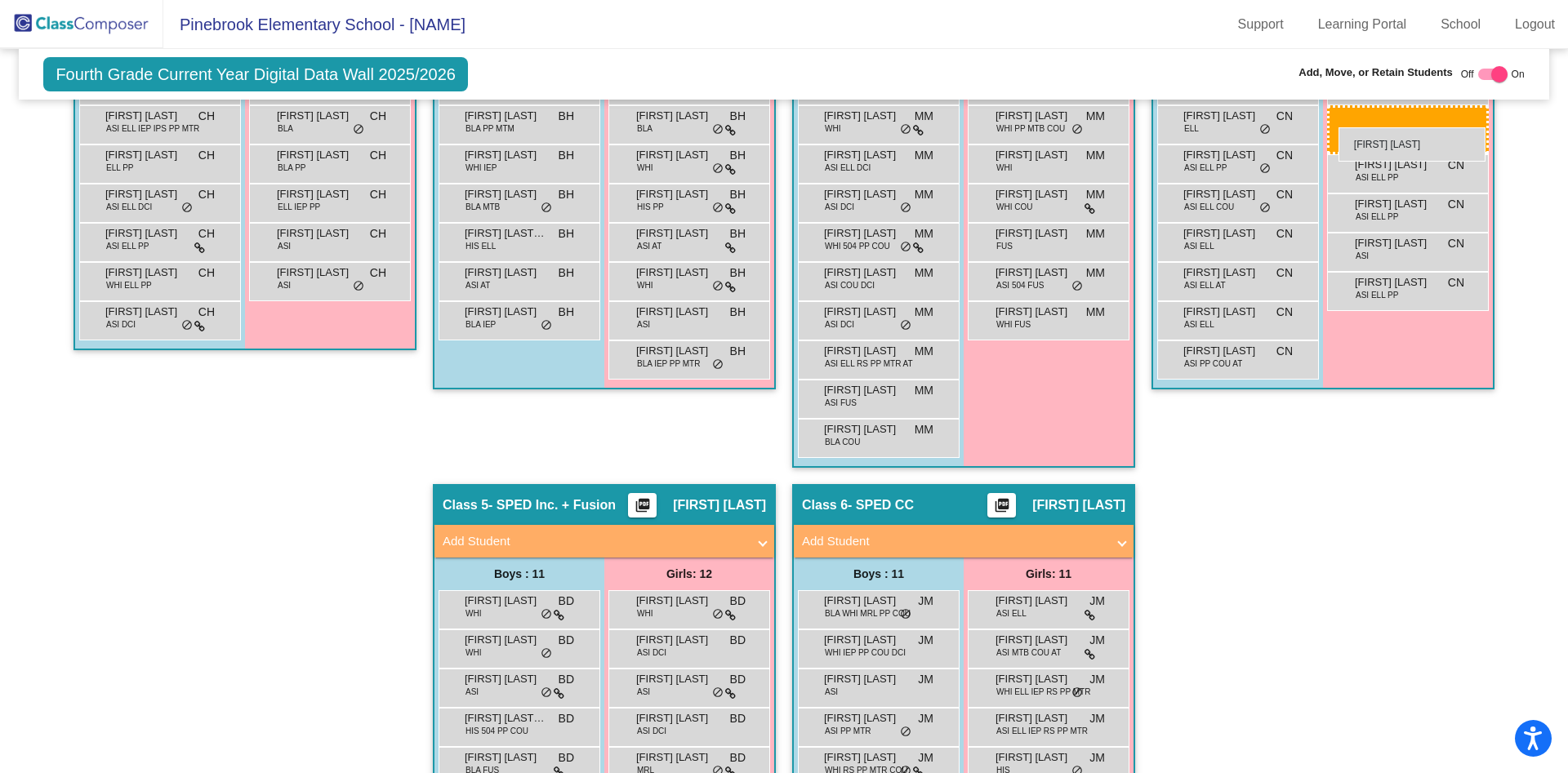 drag, startPoint x: 669, startPoint y: 301, endPoint x: 1339, endPoint y: 127, distance: 692.2254 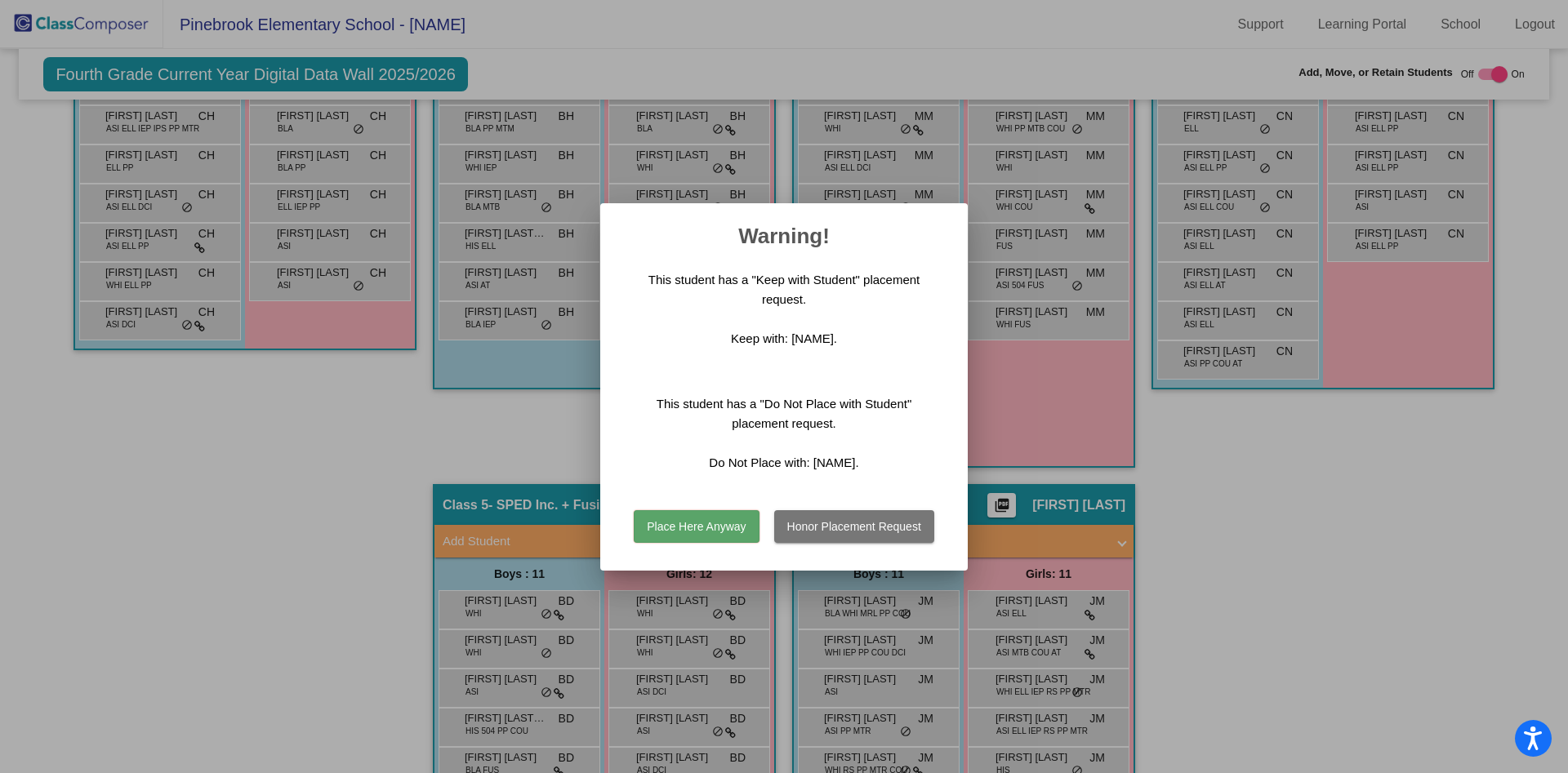 click on "Honor Placement Request" at bounding box center [854, 526] 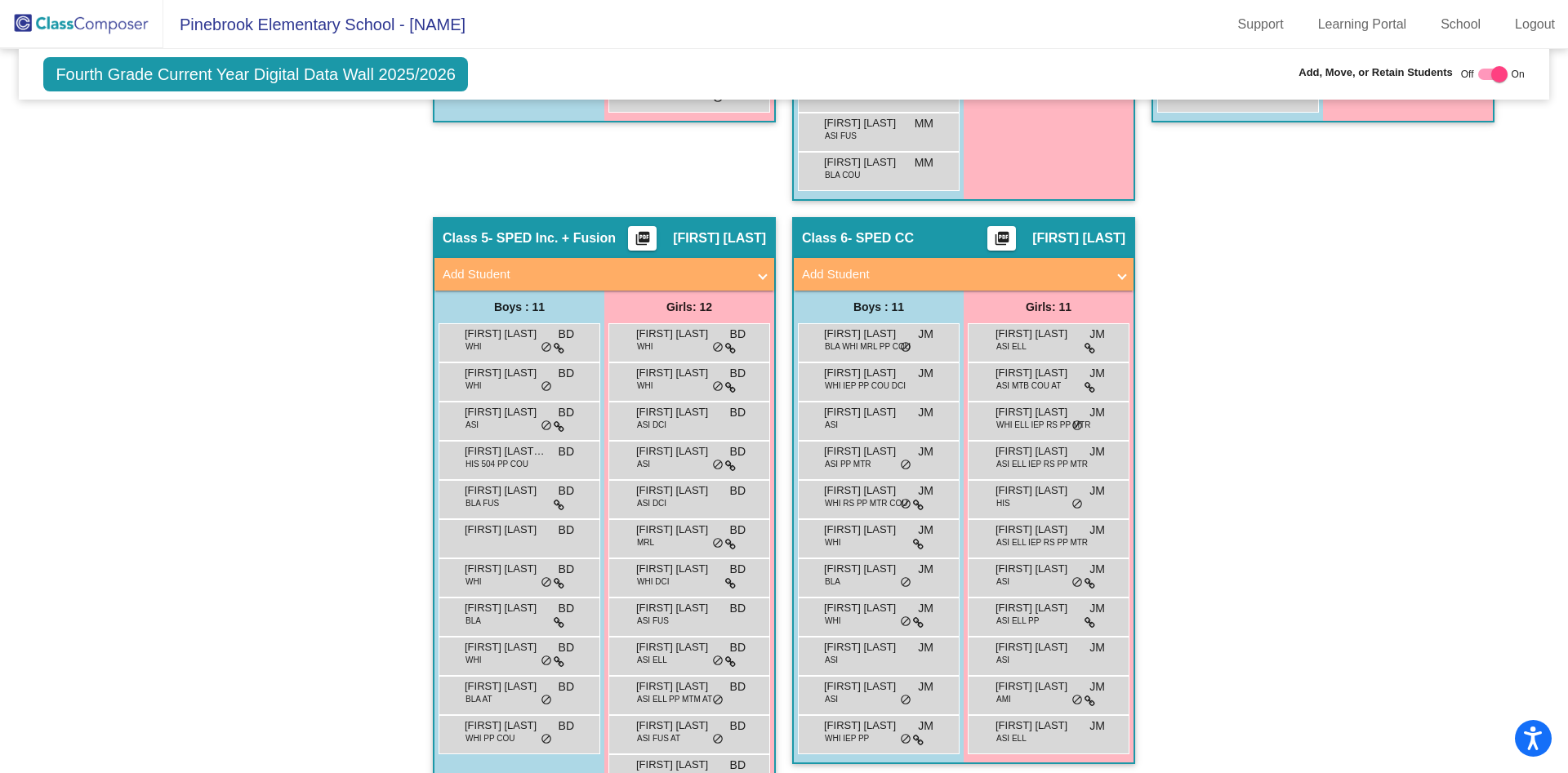scroll, scrollTop: 893, scrollLeft: 0, axis: vertical 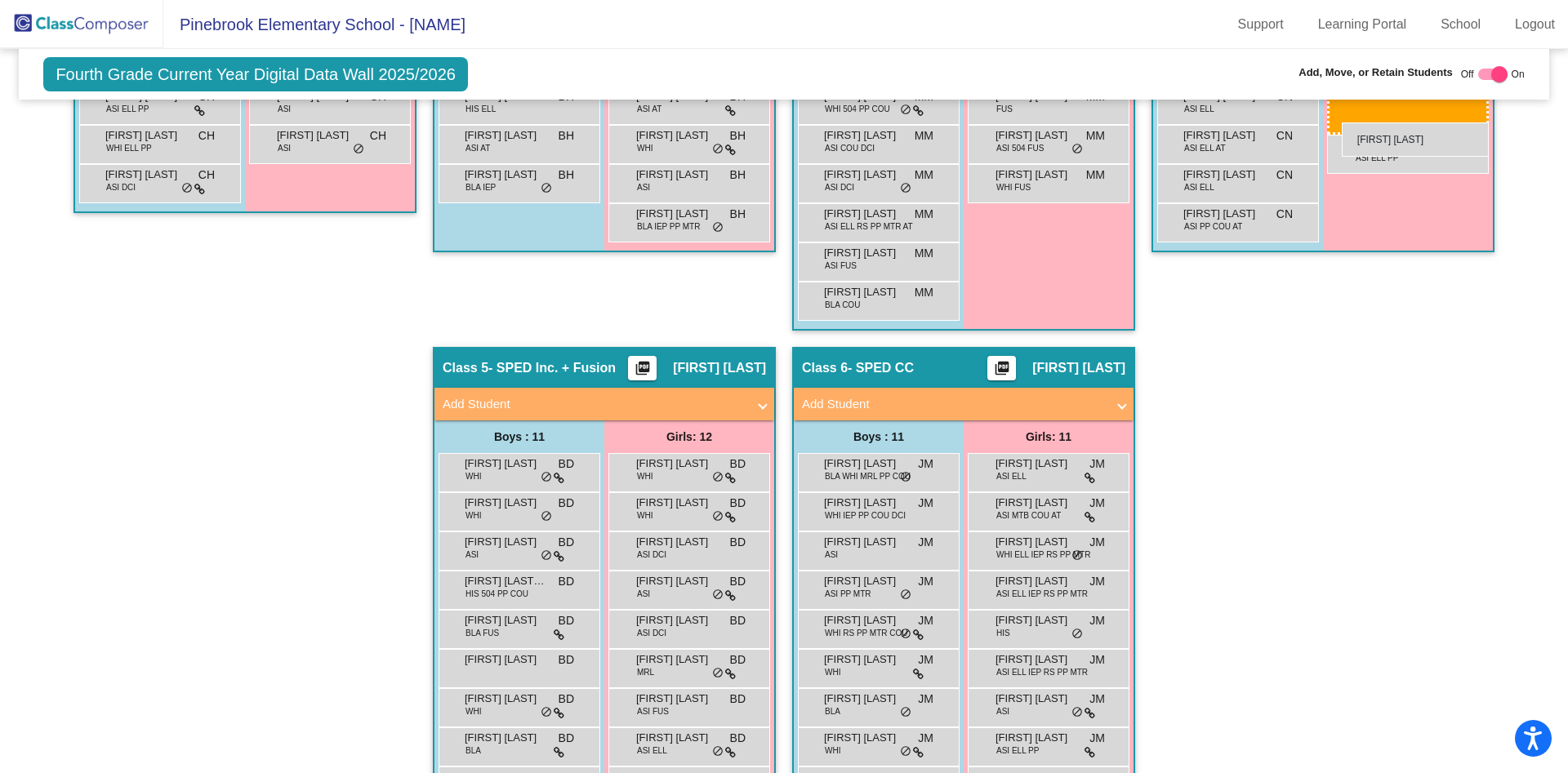 drag, startPoint x: 654, startPoint y: 584, endPoint x: 1342, endPoint y: 122, distance: 828.7267 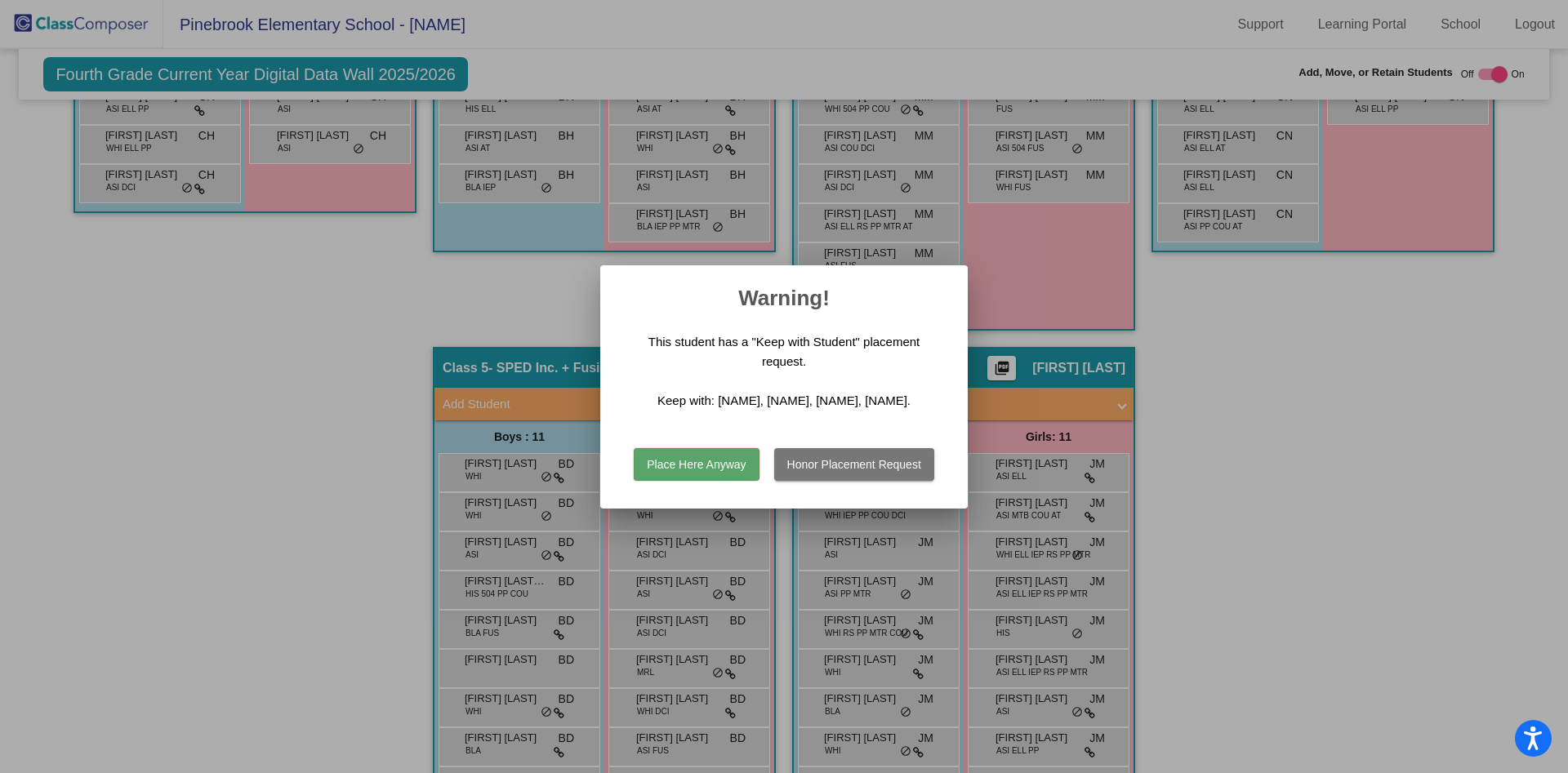 click on "Place Here Anyway" at bounding box center (696, 464) 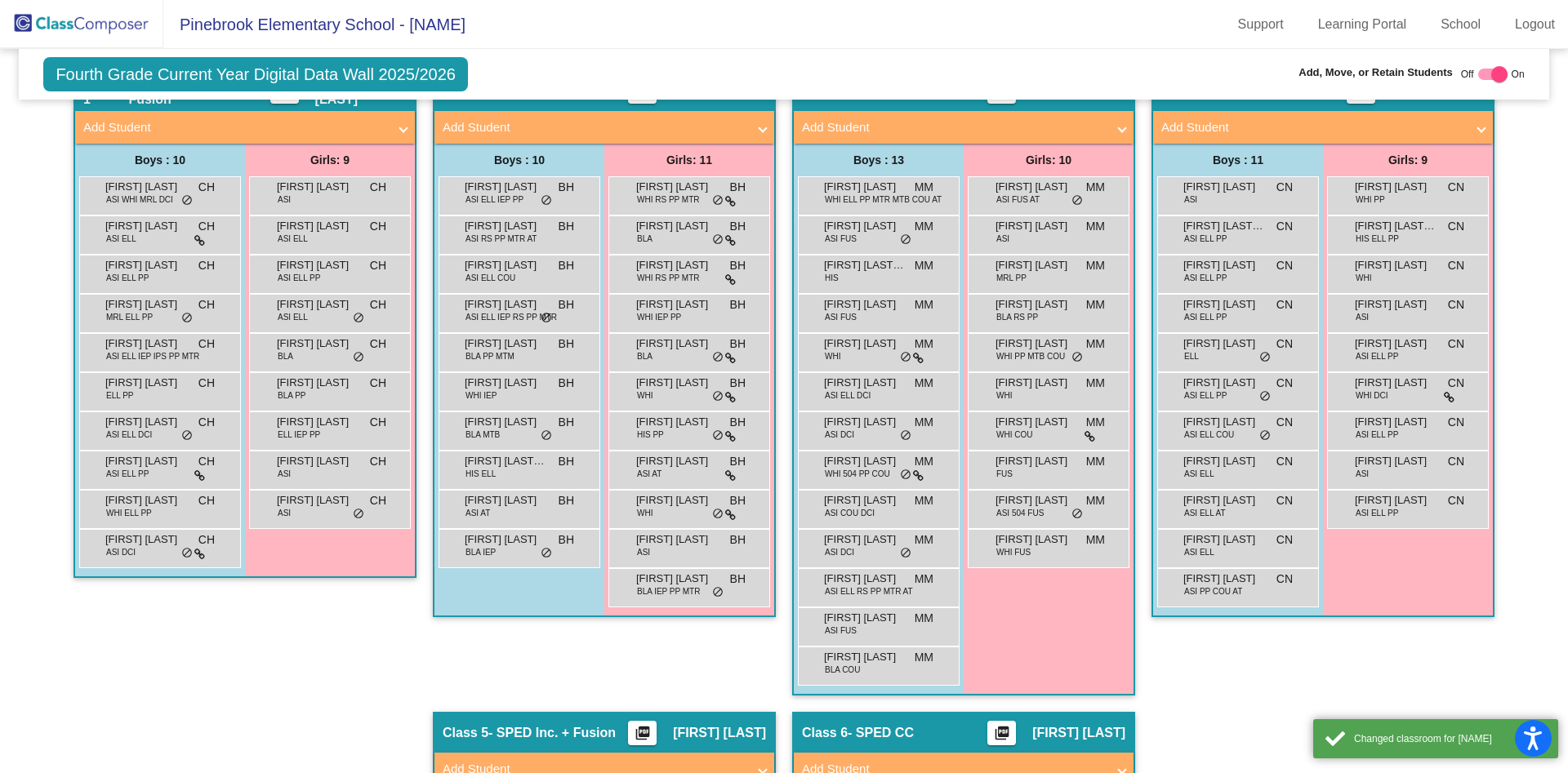 scroll, scrollTop: 399, scrollLeft: 0, axis: vertical 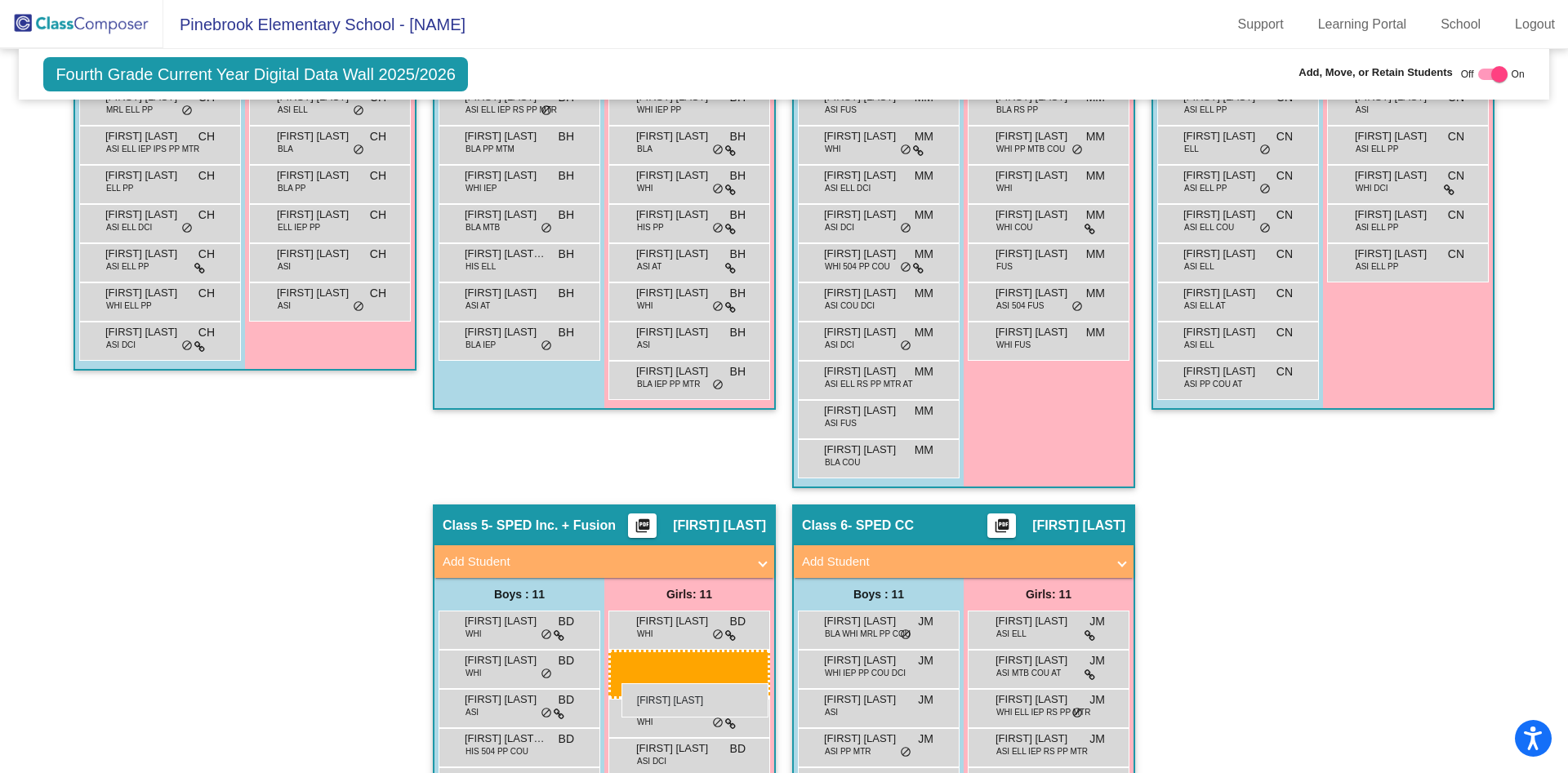 drag, startPoint x: 1410, startPoint y: 466, endPoint x: 621, endPoint y: 683, distance: 818.297 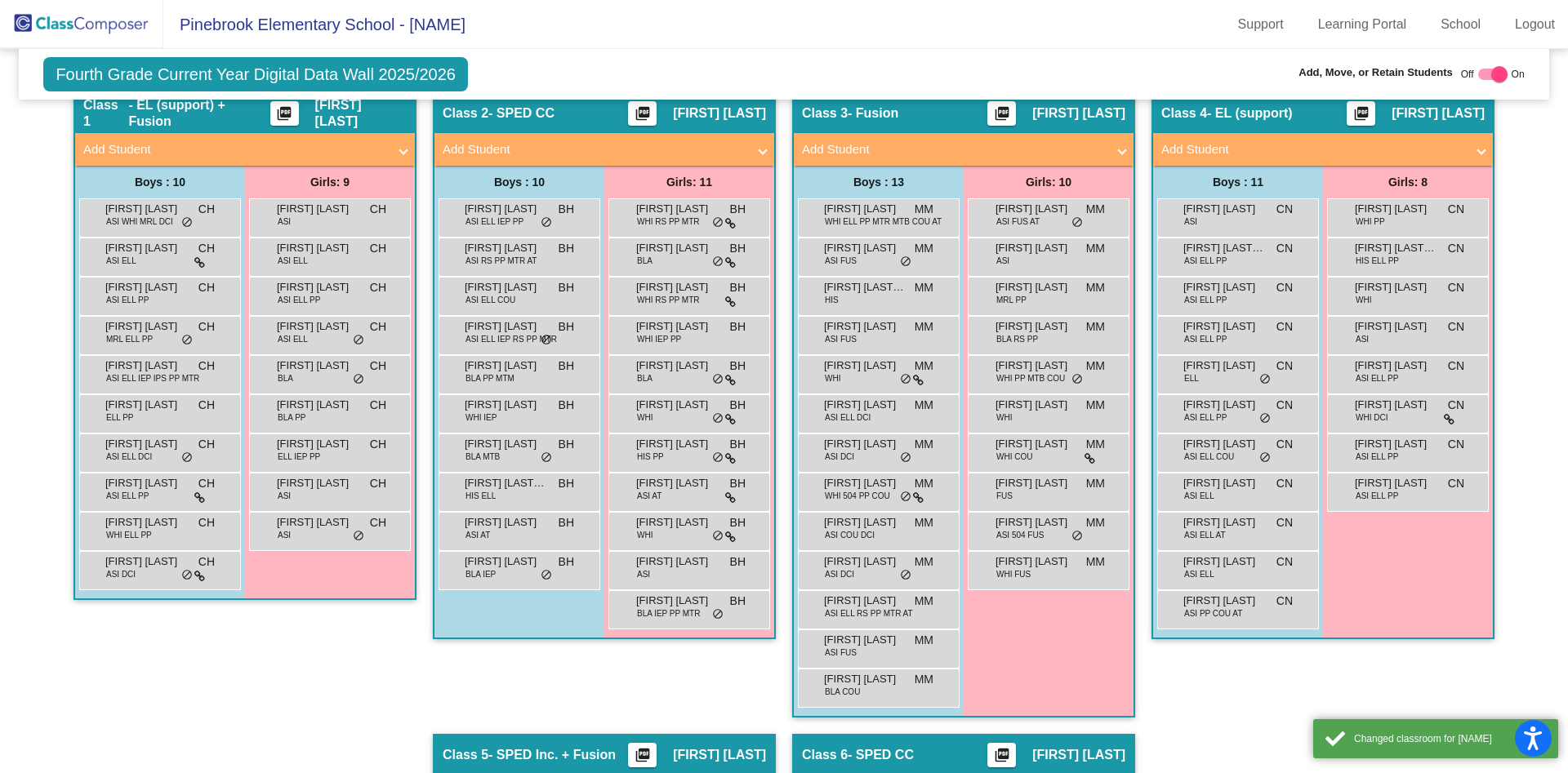 scroll, scrollTop: 375, scrollLeft: 0, axis: vertical 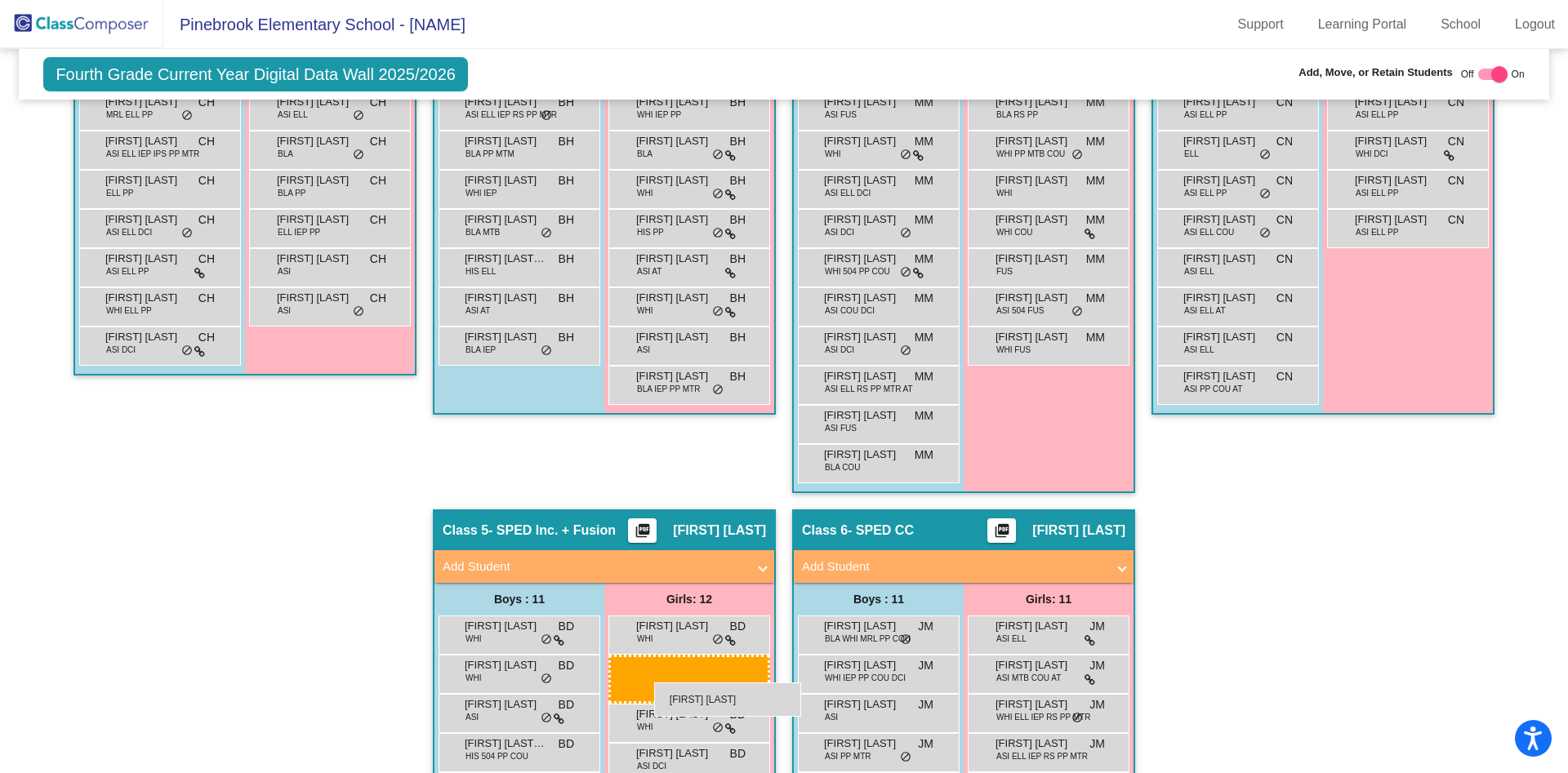 drag, startPoint x: 1410, startPoint y: 337, endPoint x: 654, endPoint y: 682, distance: 831 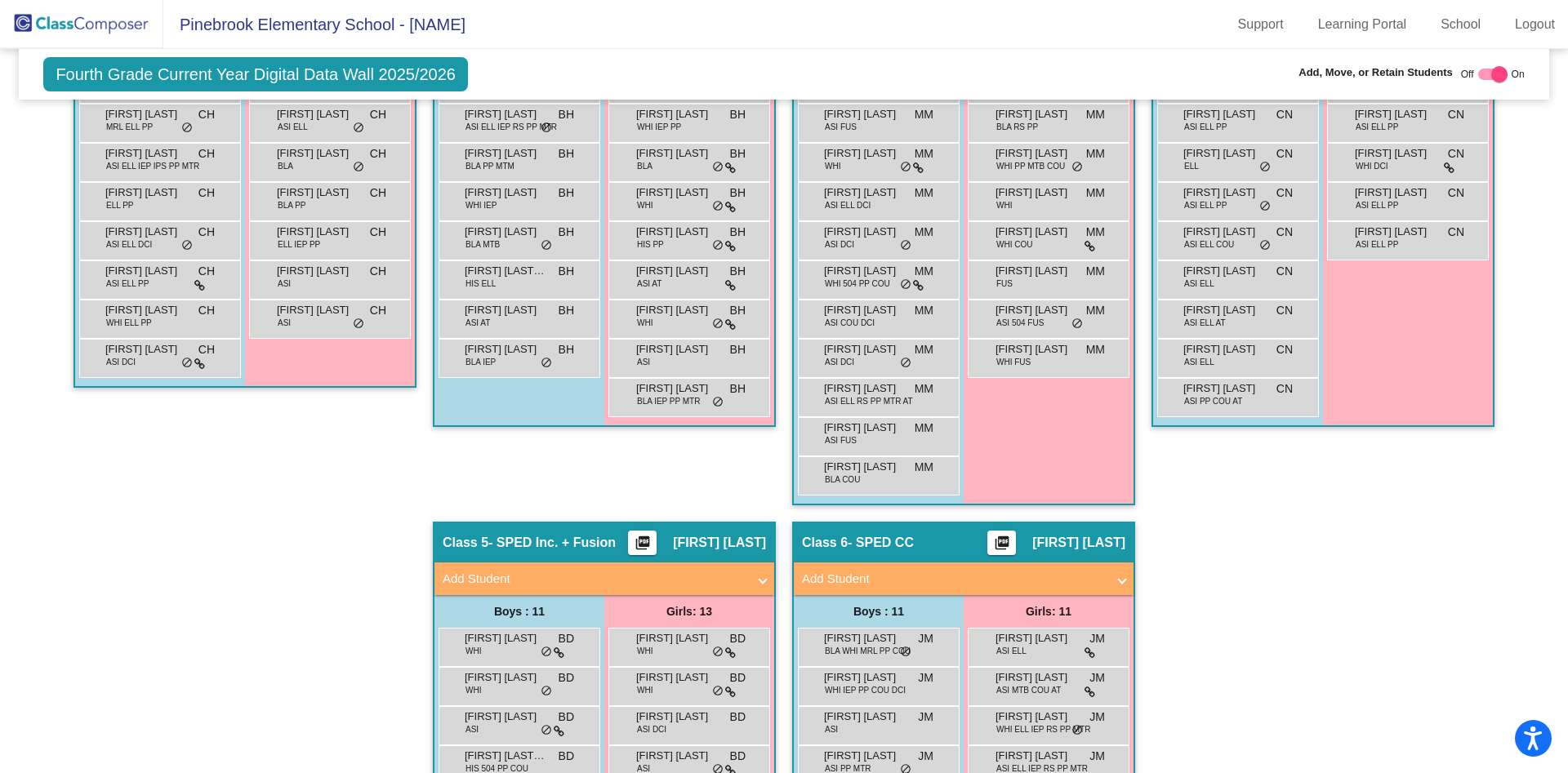 scroll, scrollTop: 589, scrollLeft: 0, axis: vertical 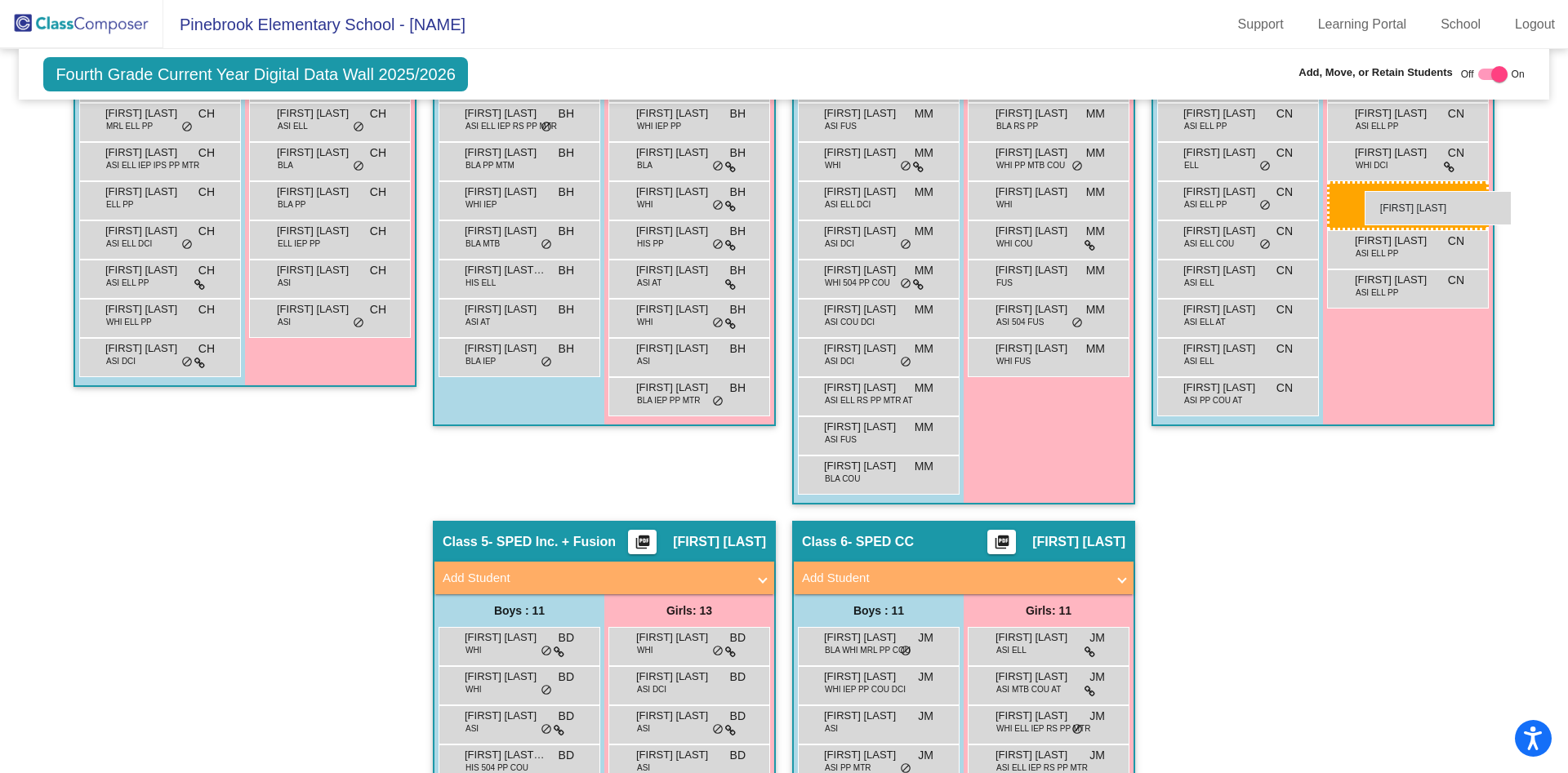 drag, startPoint x: 667, startPoint y: 646, endPoint x: 1365, endPoint y: 191, distance: 833.2041 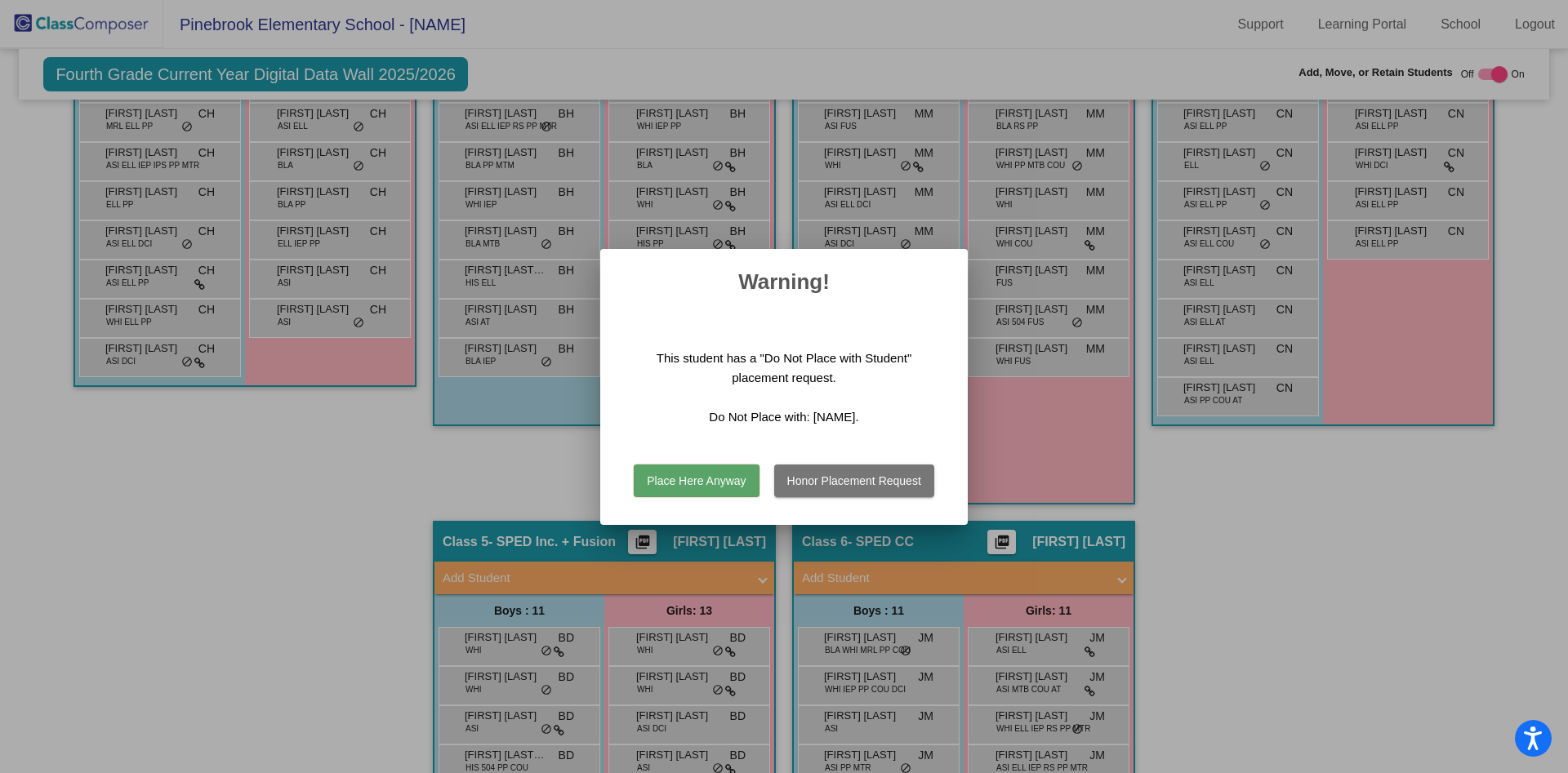 click on "Place Here Anyway" at bounding box center (696, 481) 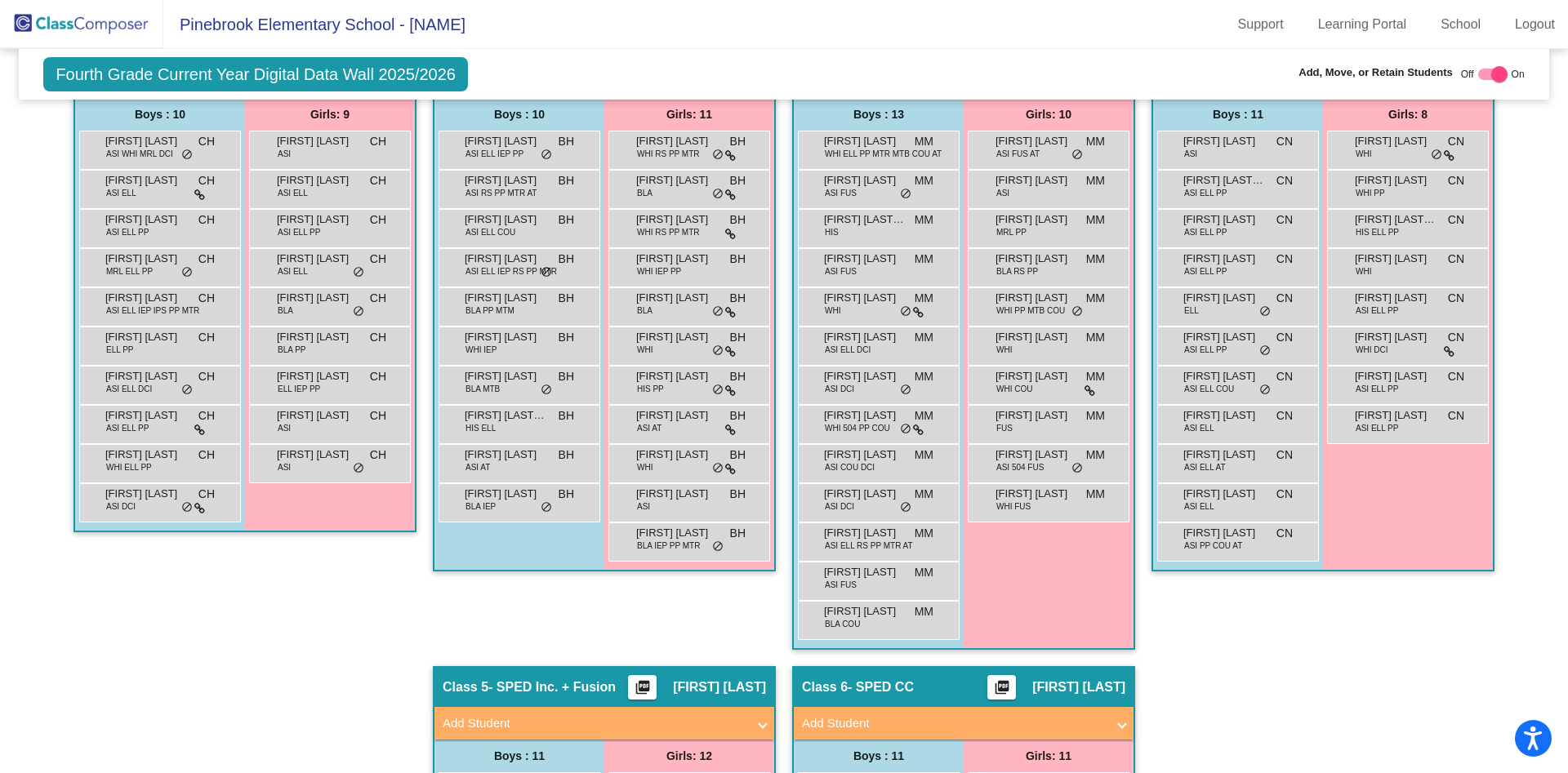 scroll, scrollTop: 442, scrollLeft: 0, axis: vertical 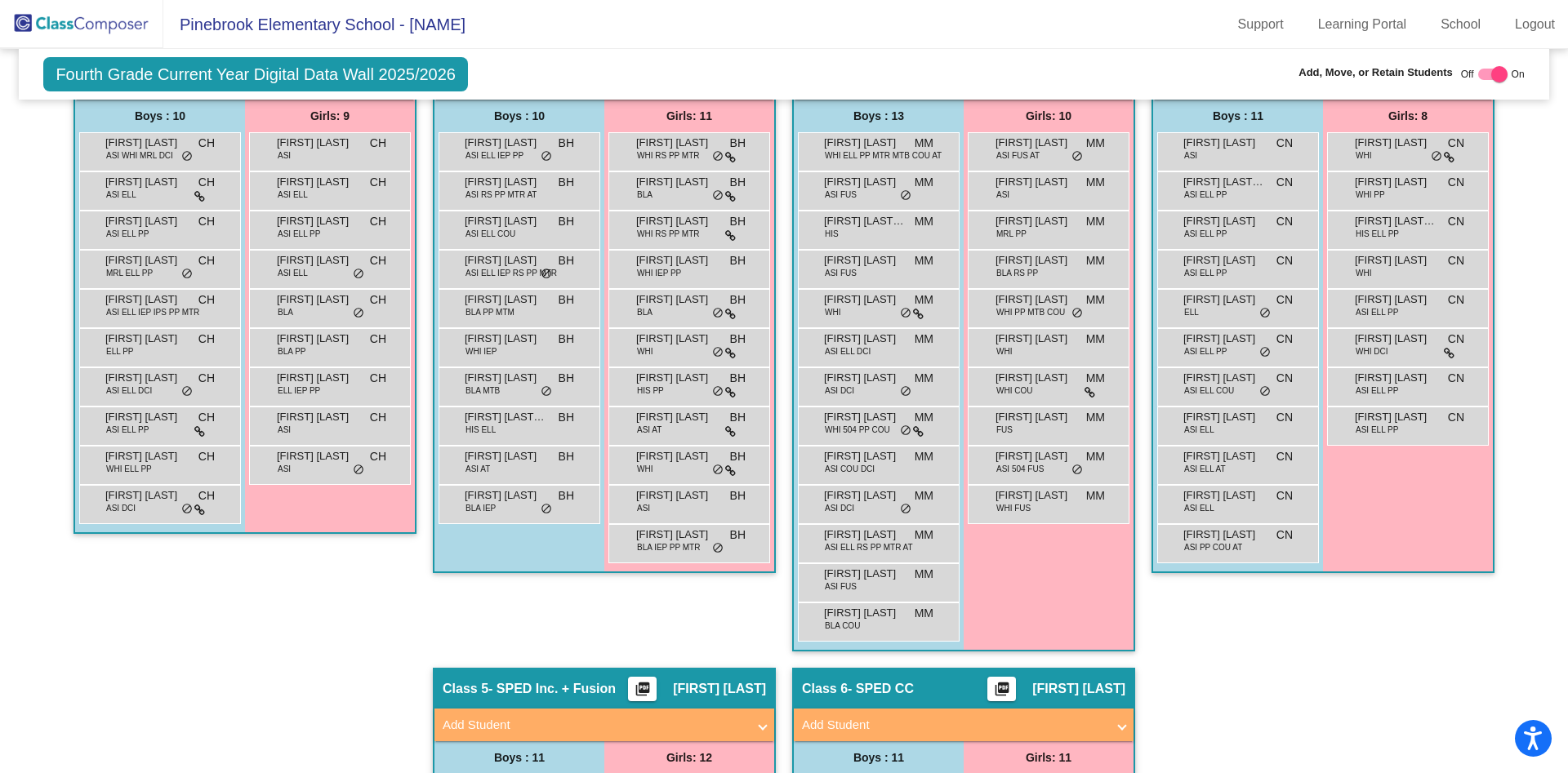 click at bounding box center [1499, 74] 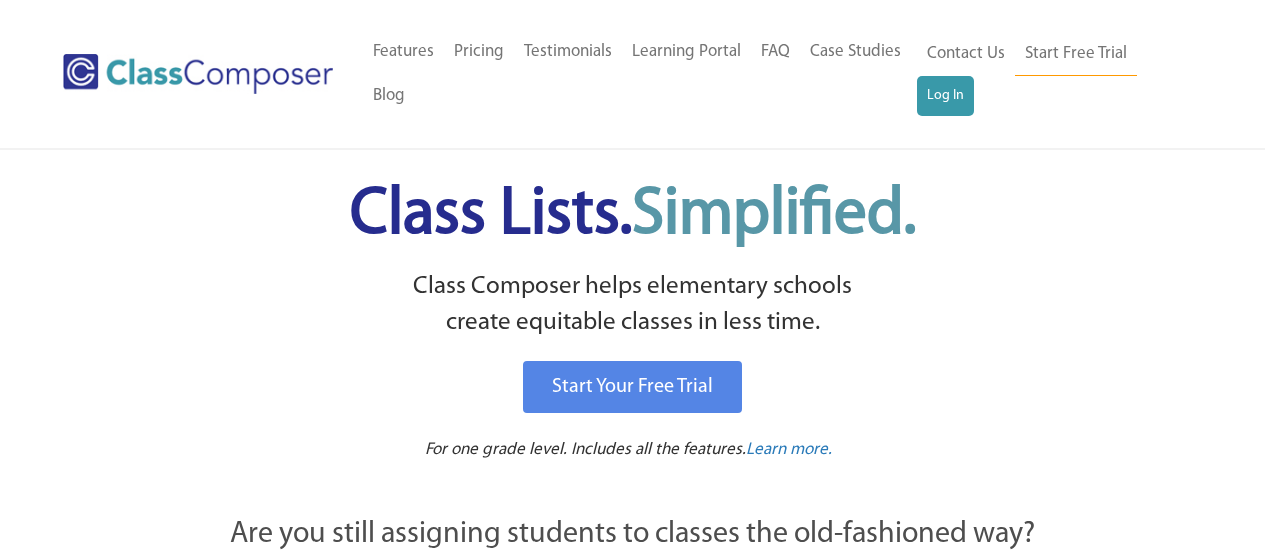 scroll, scrollTop: 0, scrollLeft: 0, axis: both 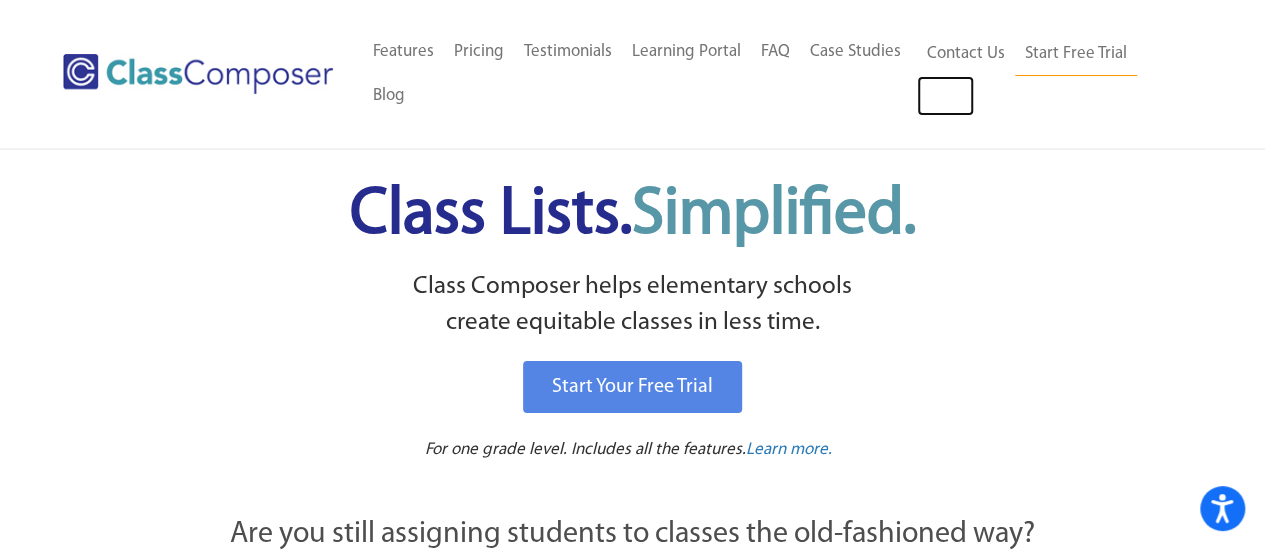 click on "Log In" at bounding box center [945, 96] 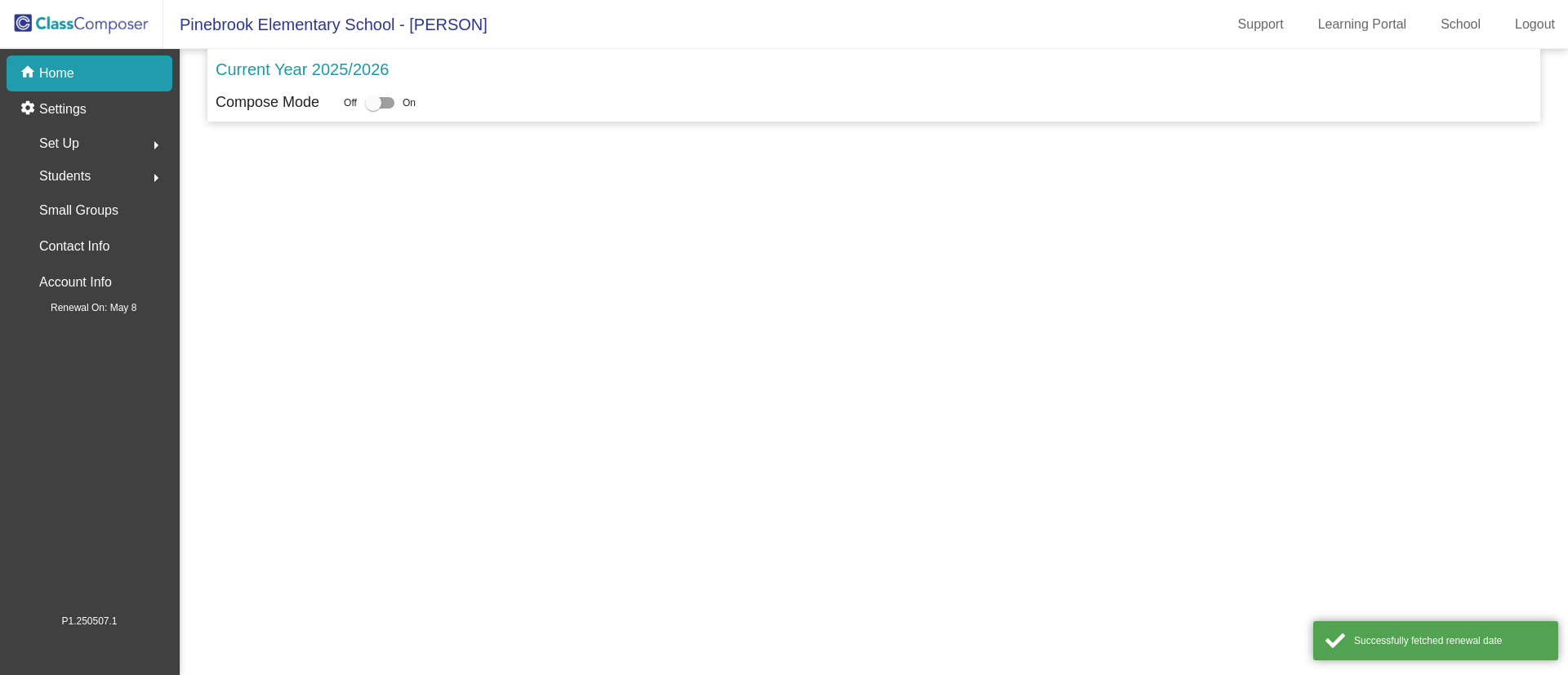 scroll, scrollTop: 0, scrollLeft: 0, axis: both 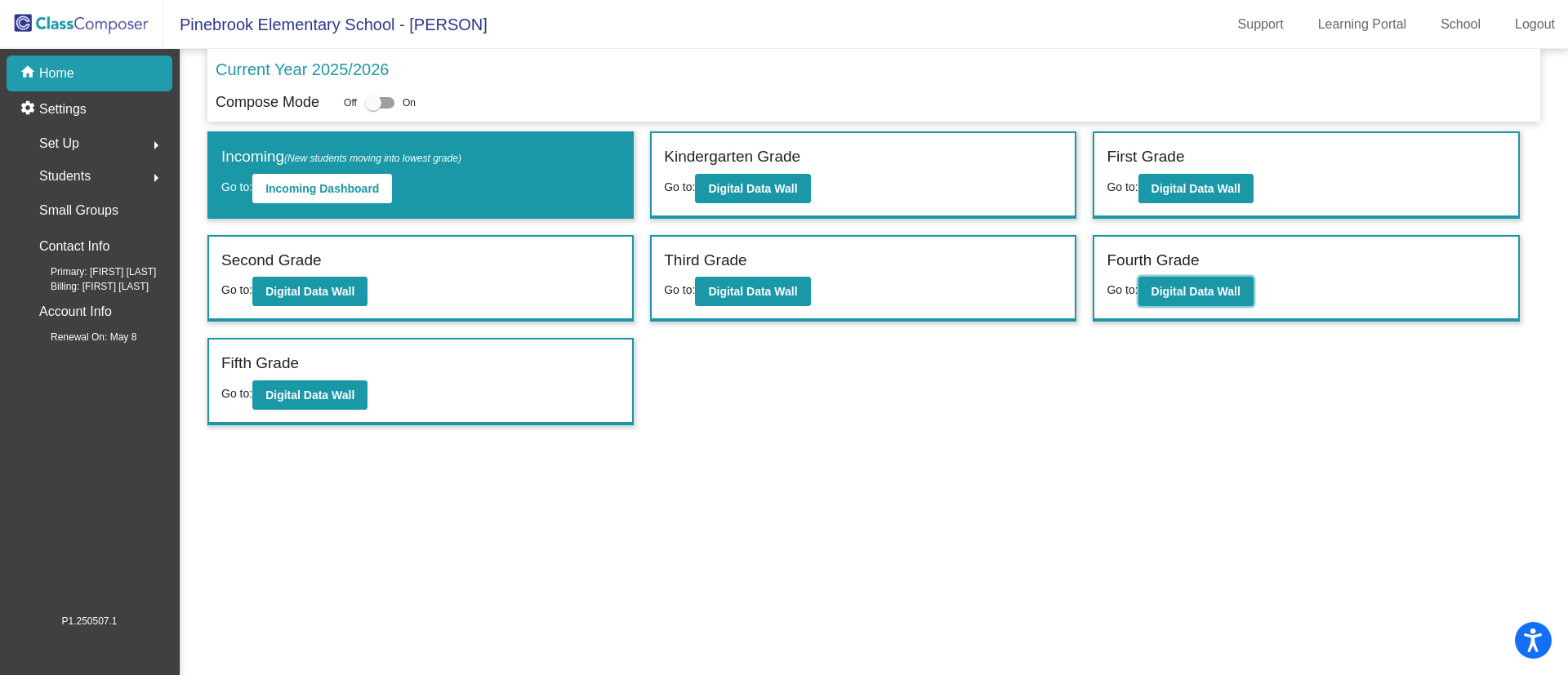click on "Digital Data Wall" 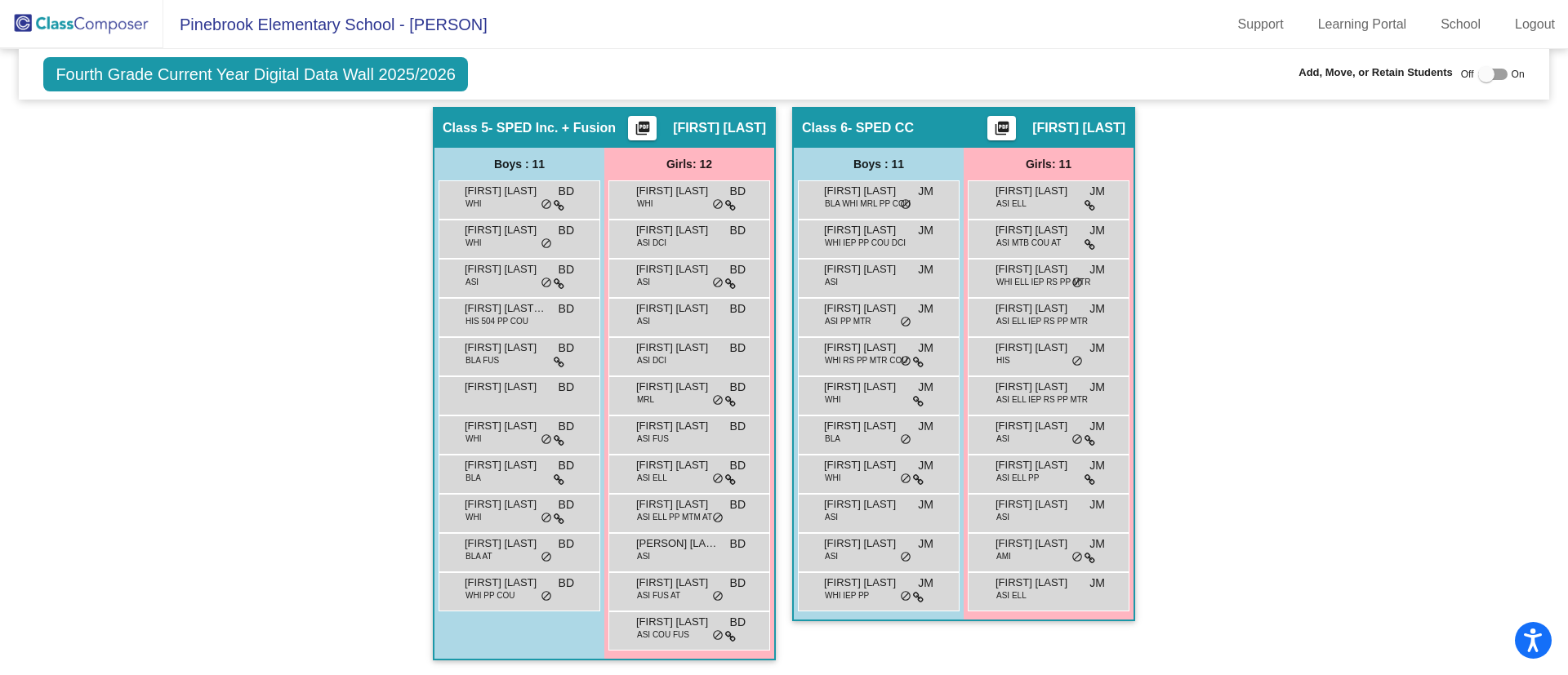 scroll, scrollTop: 971, scrollLeft: 0, axis: vertical 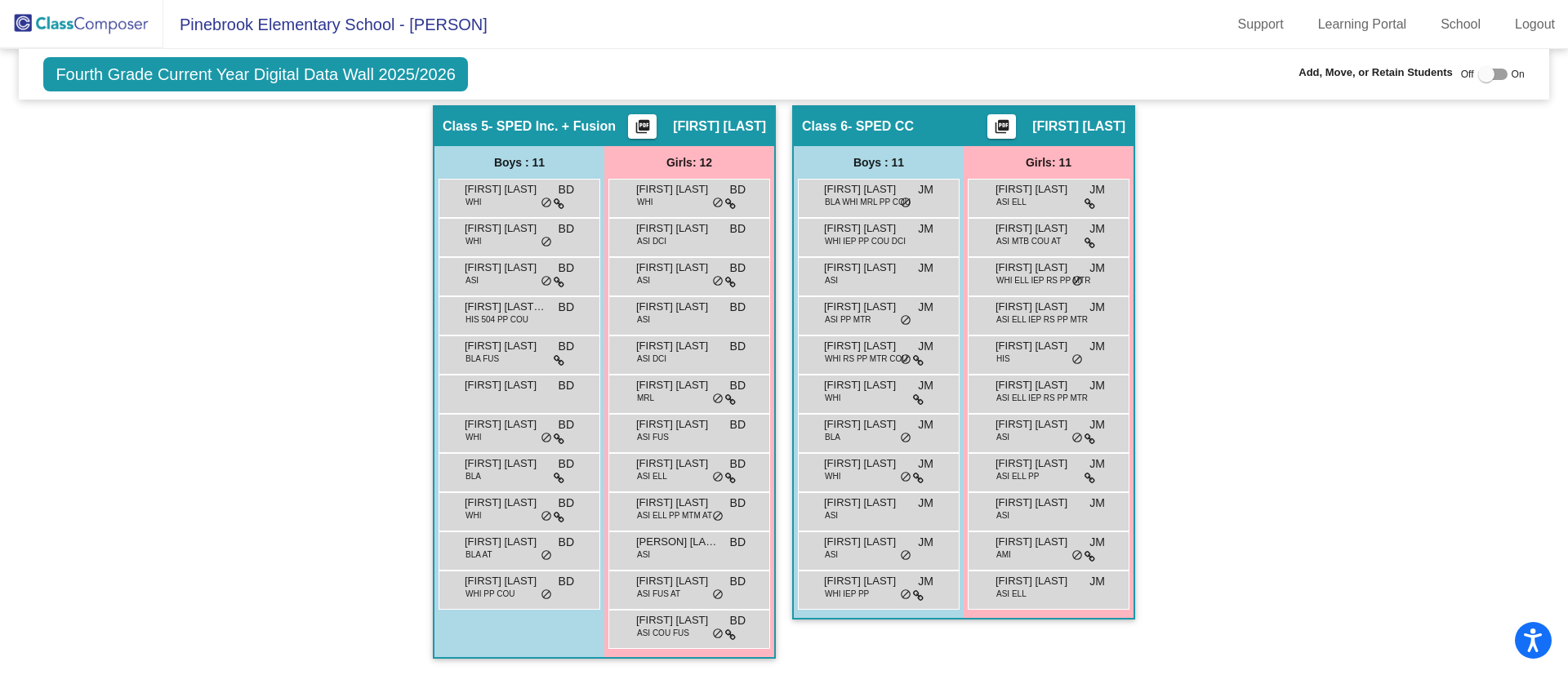 click on "[PERSON] [LAST]" at bounding box center (677, 542) 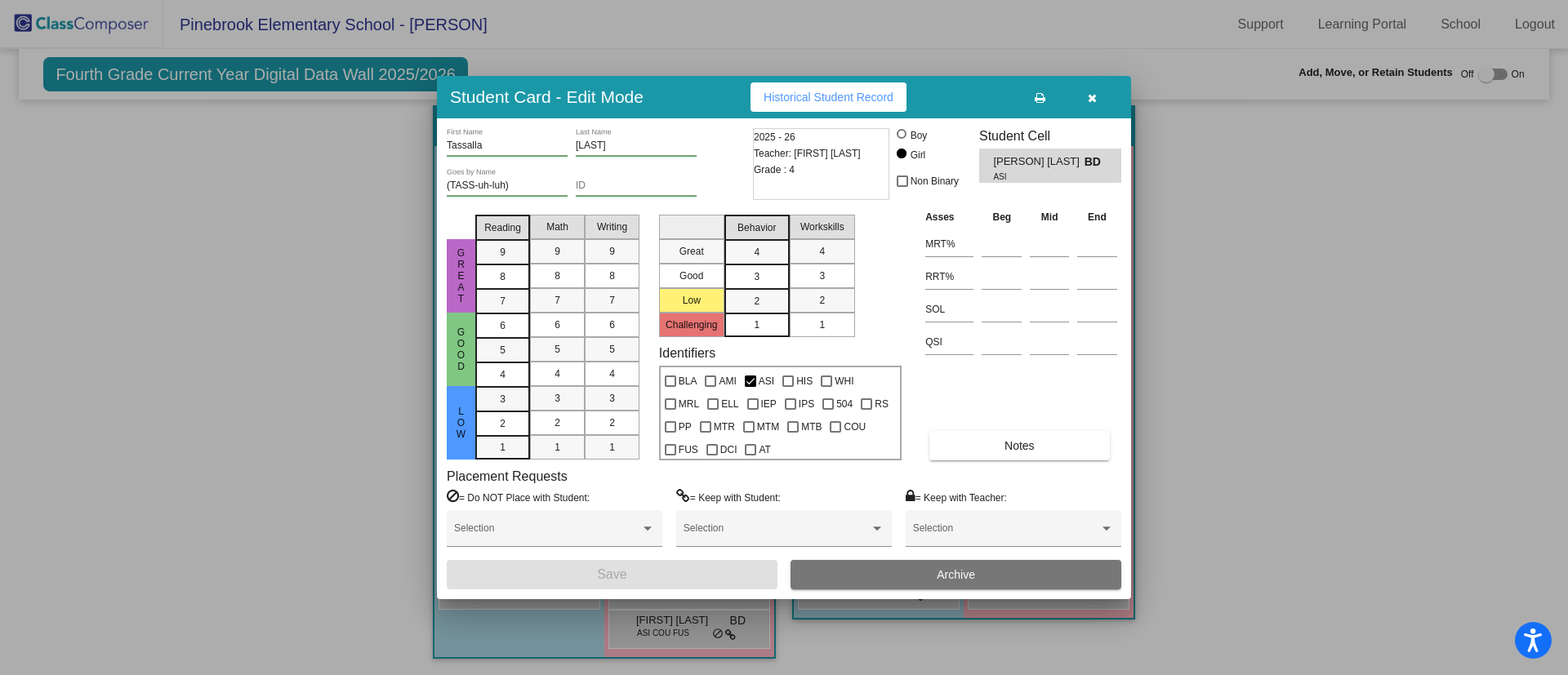 click at bounding box center (1092, 98) 